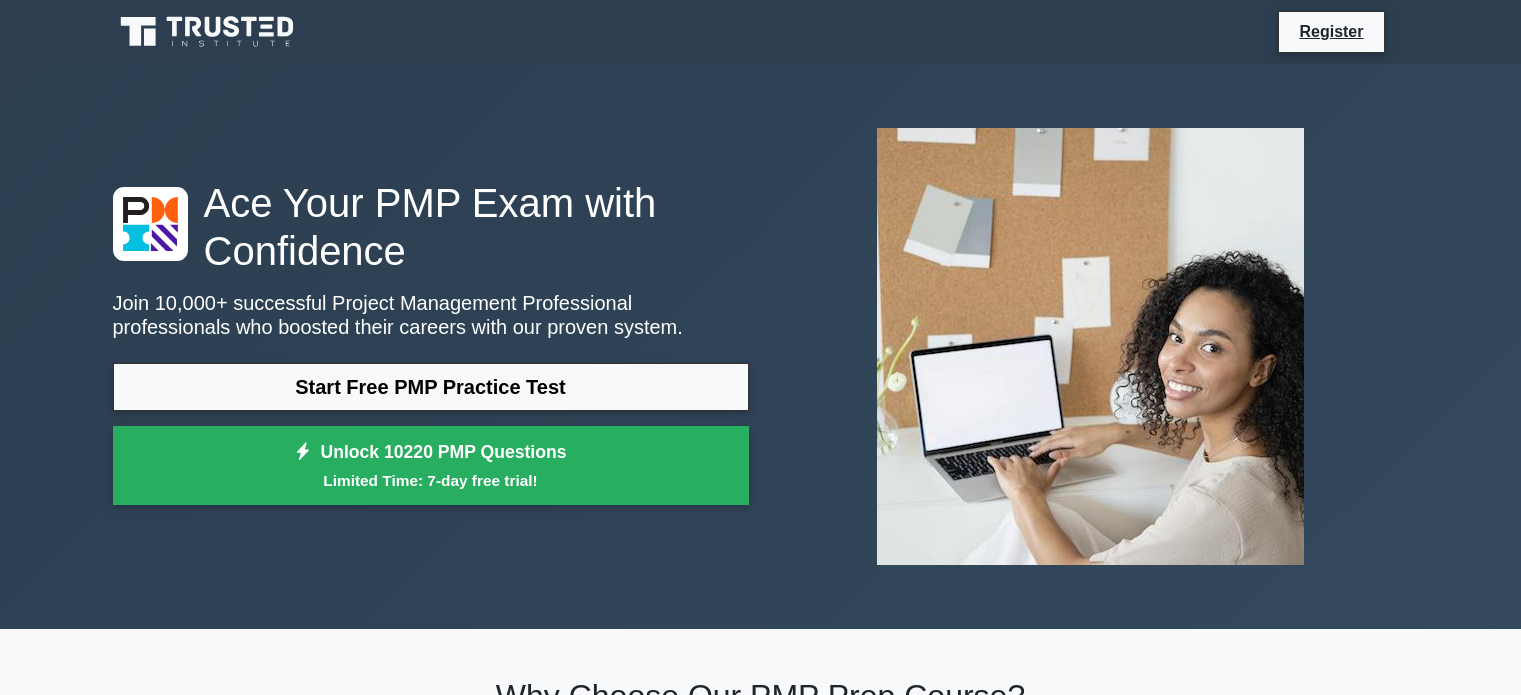 scroll, scrollTop: 0, scrollLeft: 0, axis: both 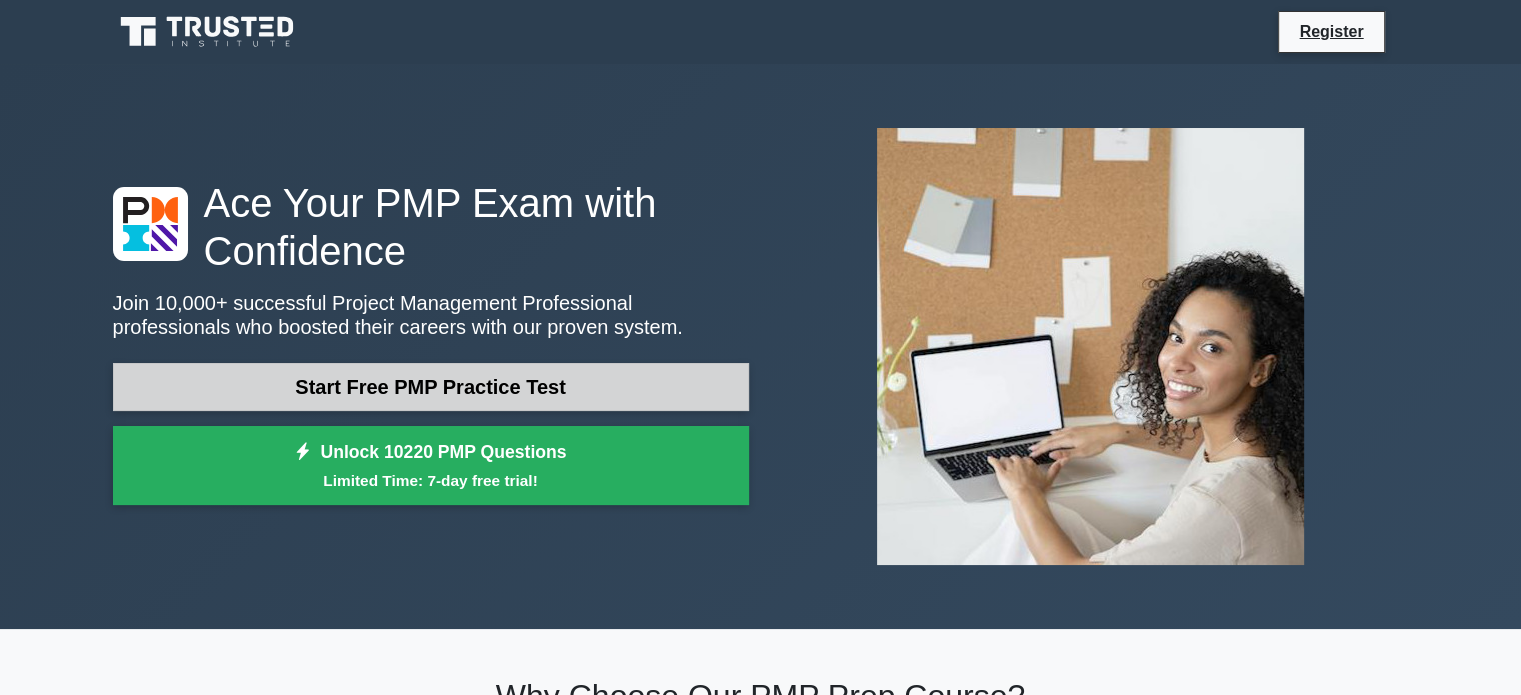 click on "Start Free PMP Practice Test" at bounding box center [431, 387] 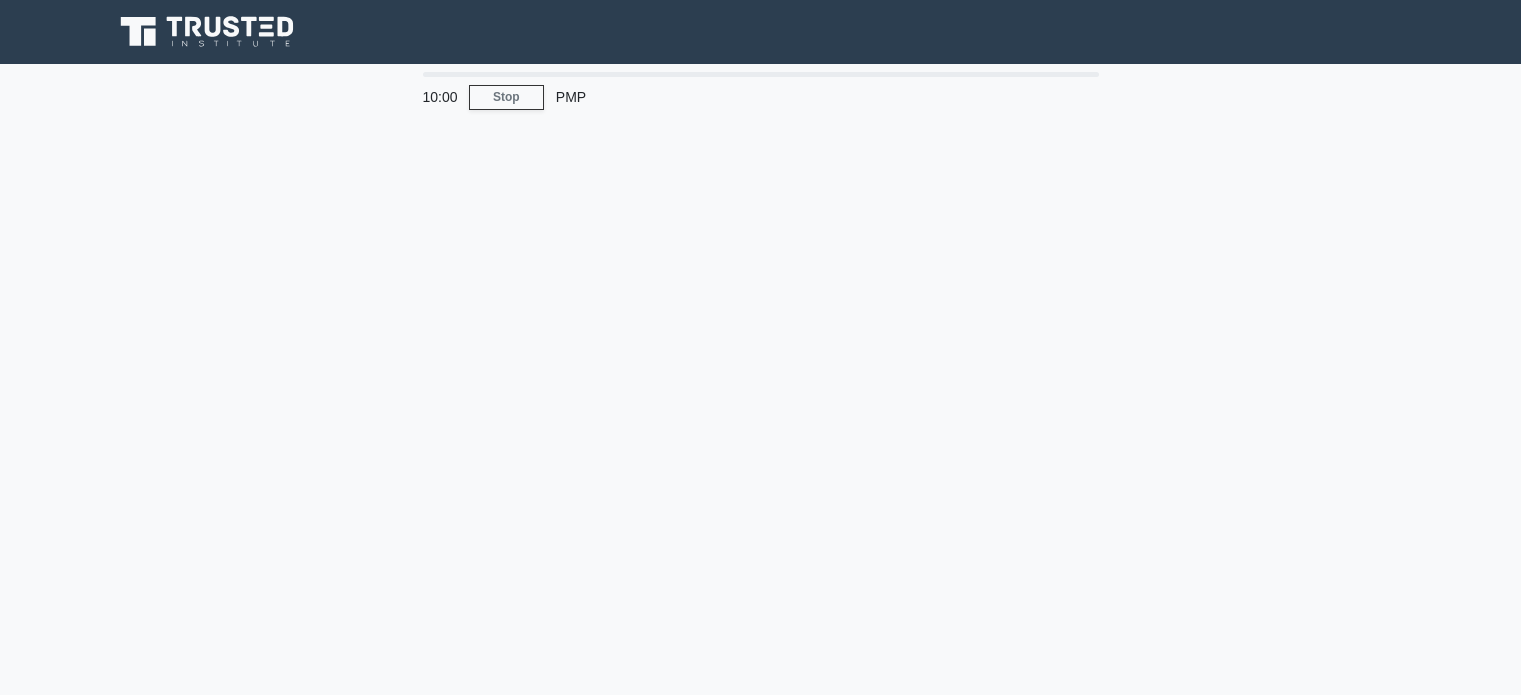 scroll, scrollTop: 0, scrollLeft: 0, axis: both 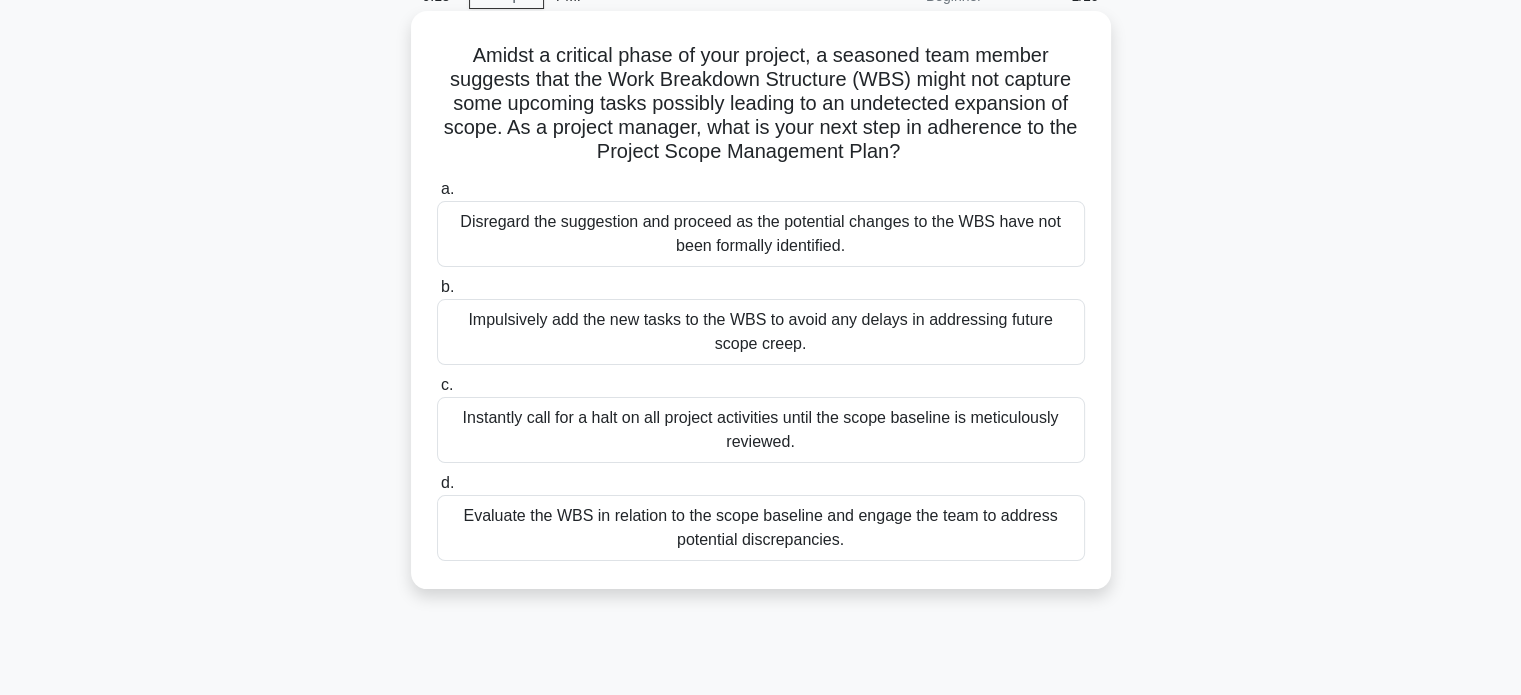 click on "Evaluate the WBS in relation to the scope baseline and engage the team to address potential discrepancies." at bounding box center (761, 528) 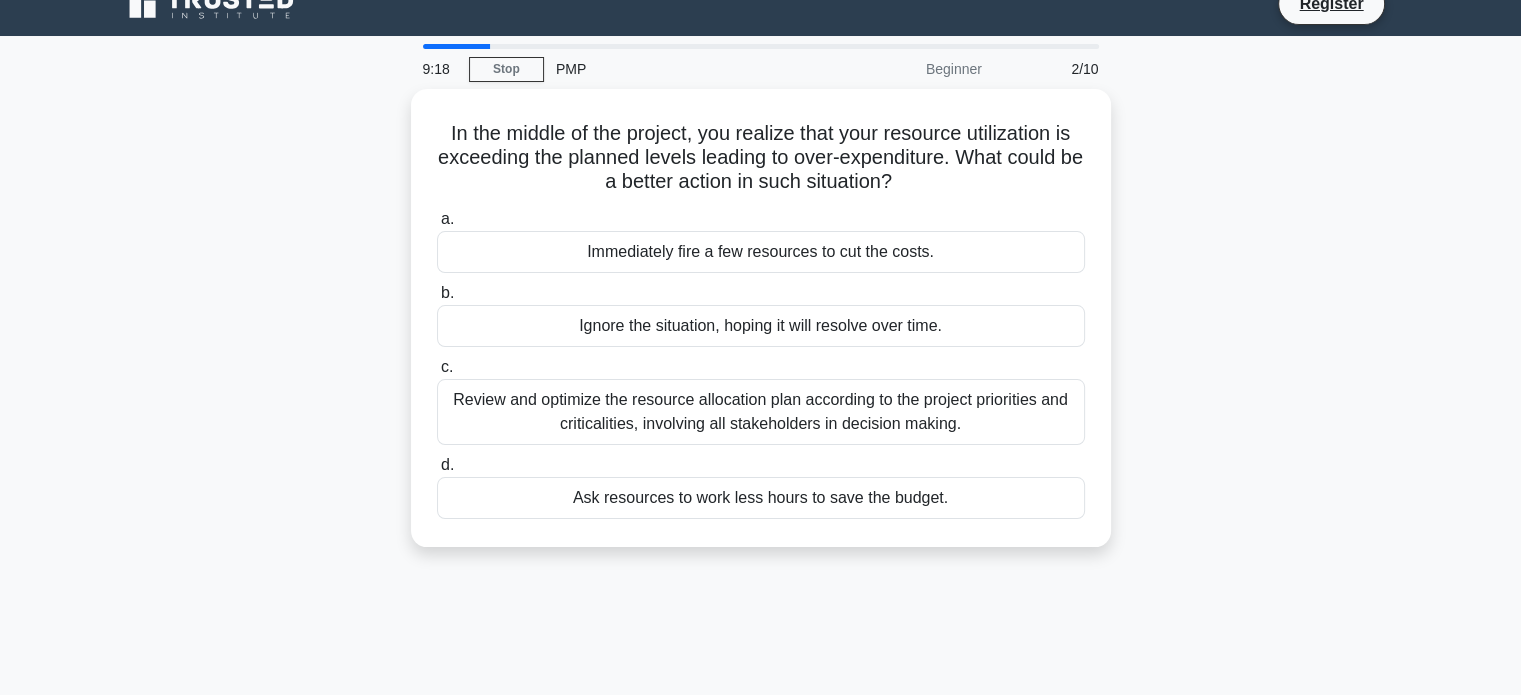 scroll, scrollTop: 0, scrollLeft: 0, axis: both 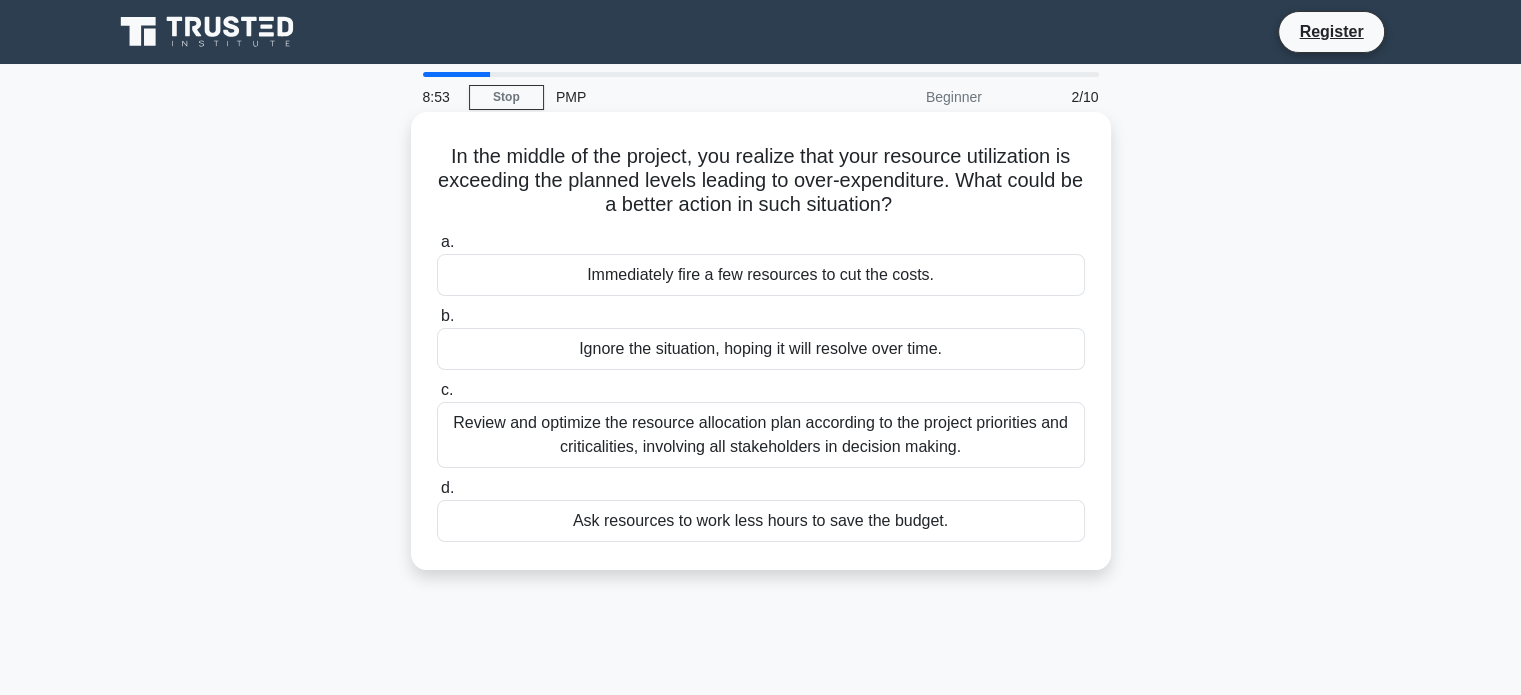 click on "Review and optimize the resource allocation plan according to the project priorities and criticalities, involving all stakeholders in decision making." at bounding box center [761, 435] 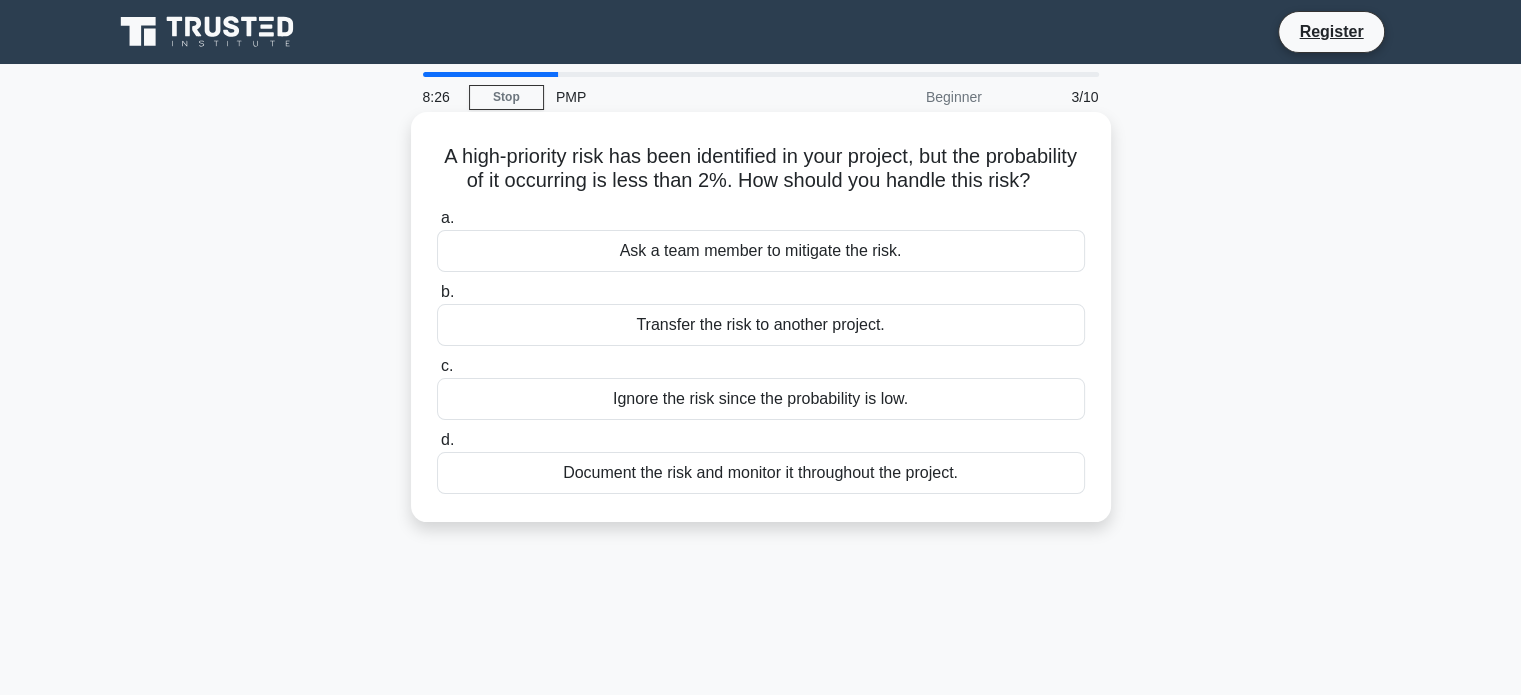 drag, startPoint x: 790, startPoint y: 204, endPoint x: 452, endPoint y: 159, distance: 340.9824 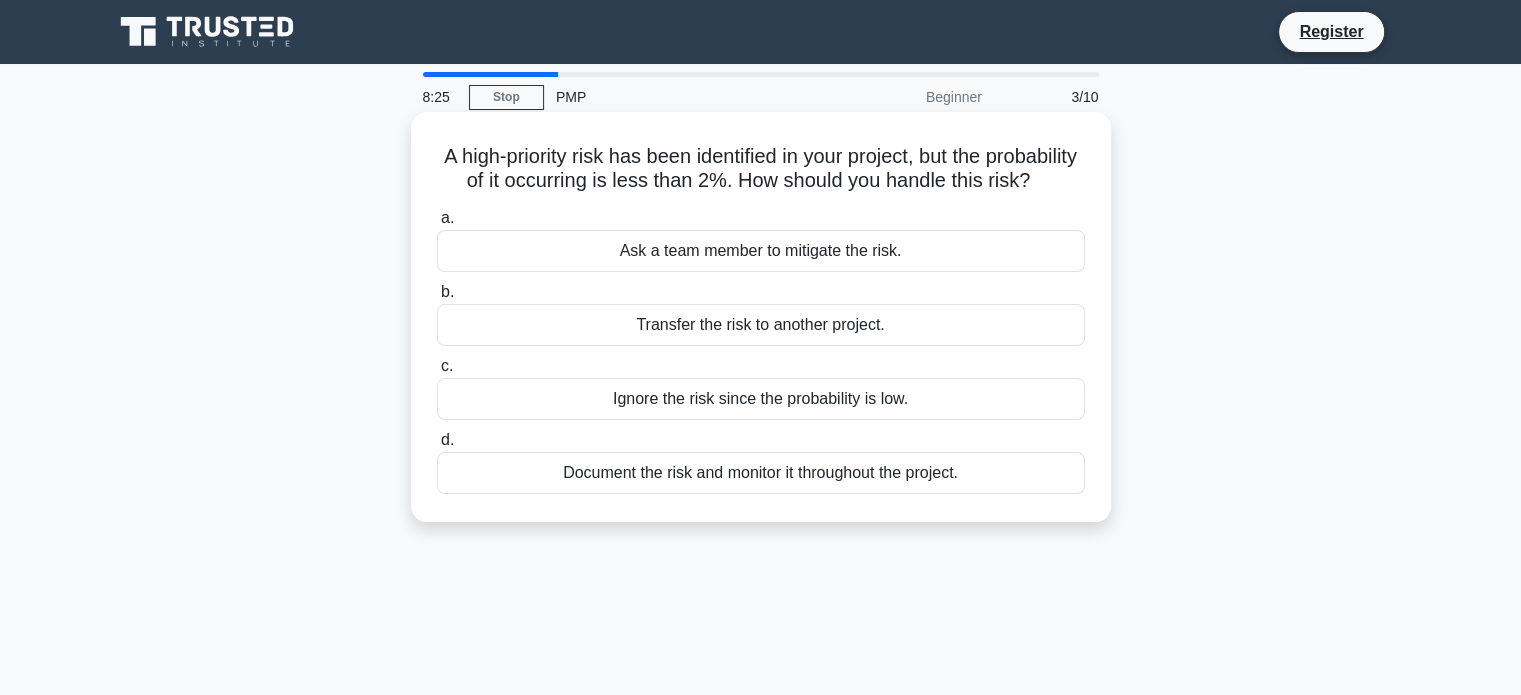 click on "Document the risk and monitor it throughout the project." at bounding box center (761, 473) 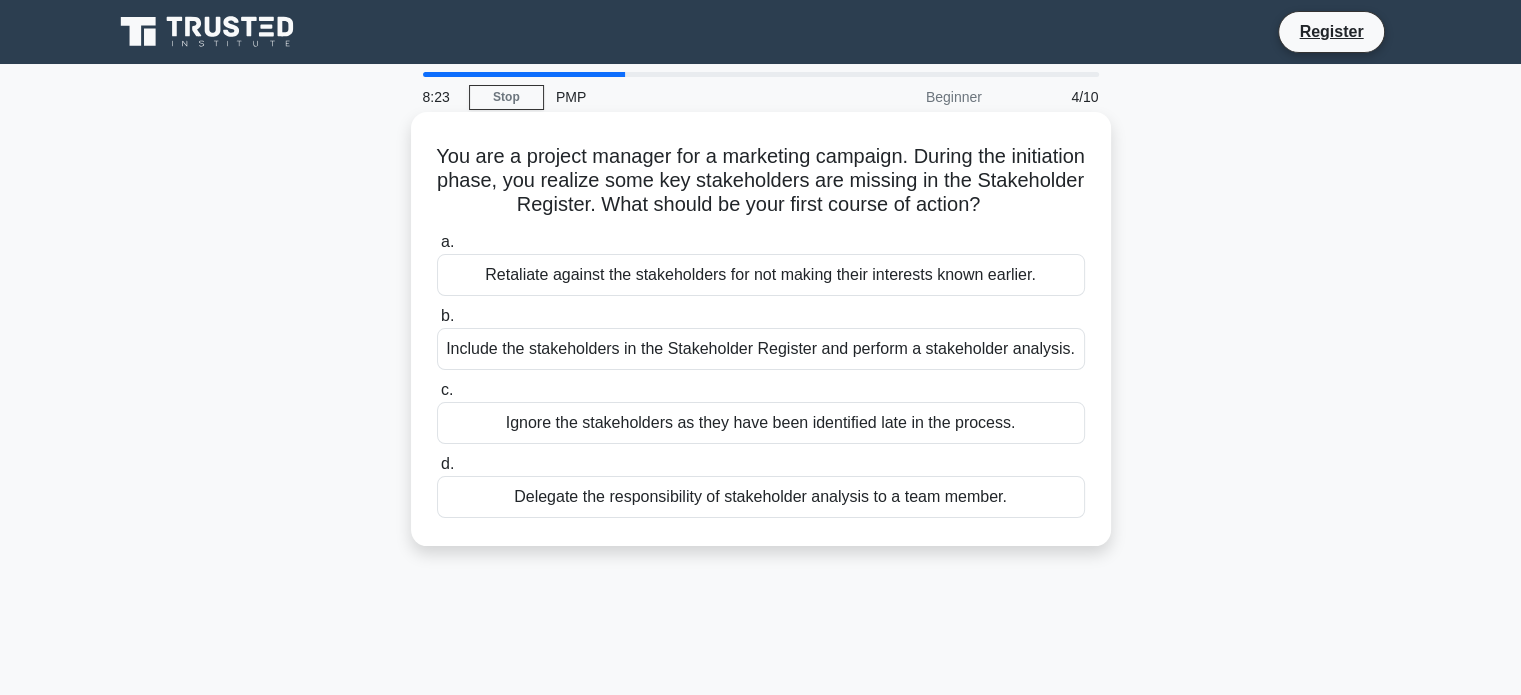 click on "You are a project manager for a marketing campaign. During the initiation phase, you realize some key stakeholders are missing in the Stakeholder Register. What should be your first course of action?
.spinner_0XTQ{transform-origin:center;animation:spinner_y6GP .75s linear infinite}@keyframes spinner_y6GP{100%{transform:rotate(360deg)}}" at bounding box center [761, 181] 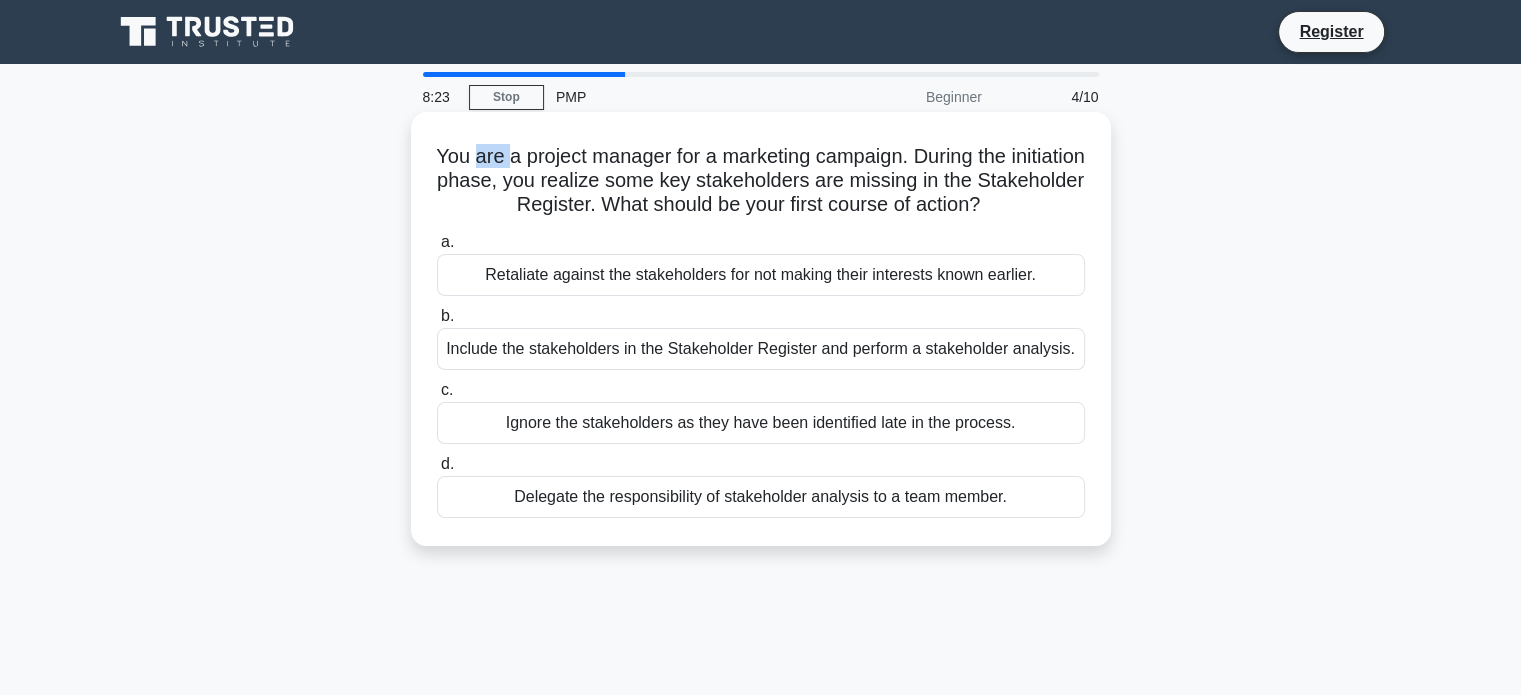 click on "You are a project manager for a marketing campaign. During the initiation phase, you realize some key stakeholders are missing in the Stakeholder Register. What should be your first course of action?
.spinner_0XTQ{transform-origin:center;animation:spinner_y6GP .75s linear infinite}@keyframes spinner_y6GP{100%{transform:rotate(360deg)}}" at bounding box center [761, 181] 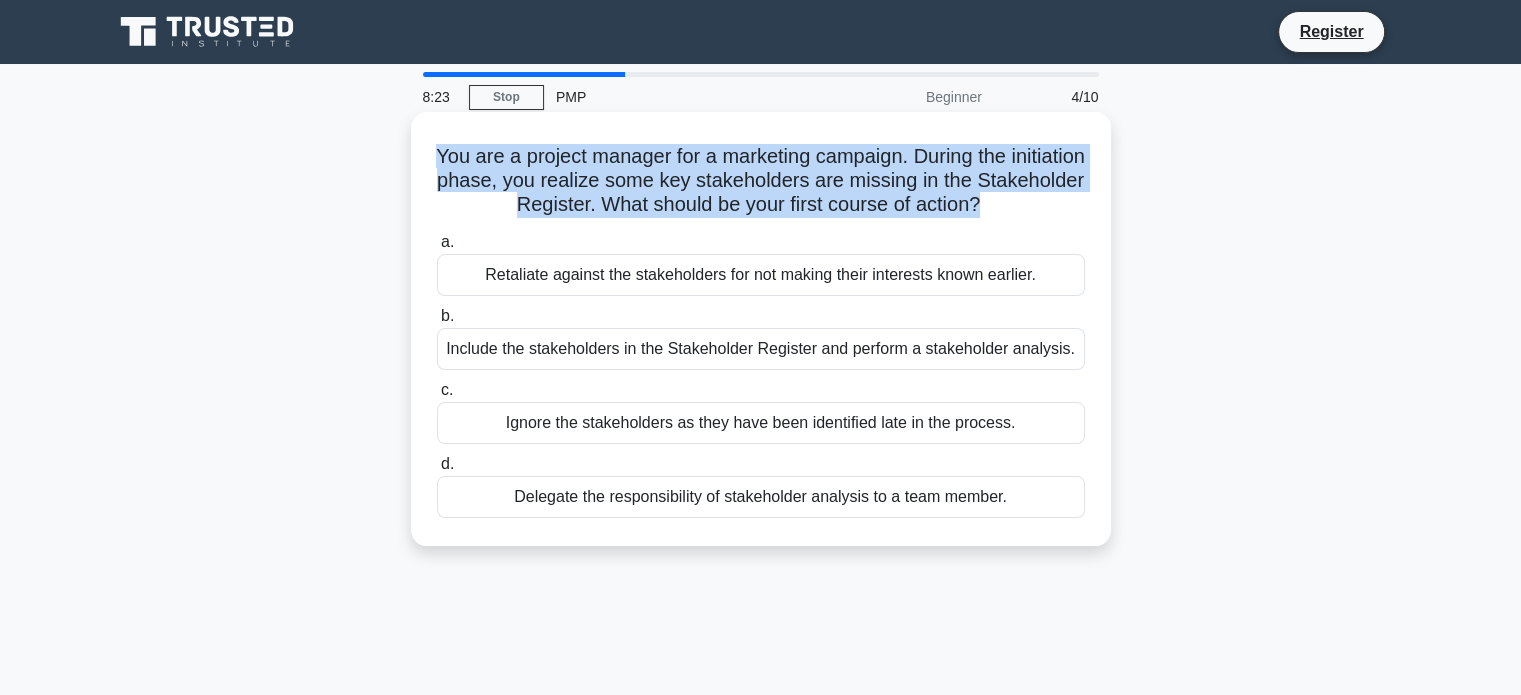 click on "You are a project manager for a marketing campaign. During the initiation phase, you realize some key stakeholders are missing in the Stakeholder Register. What should be your first course of action?
.spinner_0XTQ{transform-origin:center;animation:spinner_y6GP .75s linear infinite}@keyframes spinner_y6GP{100%{transform:rotate(360deg)}}" at bounding box center [761, 181] 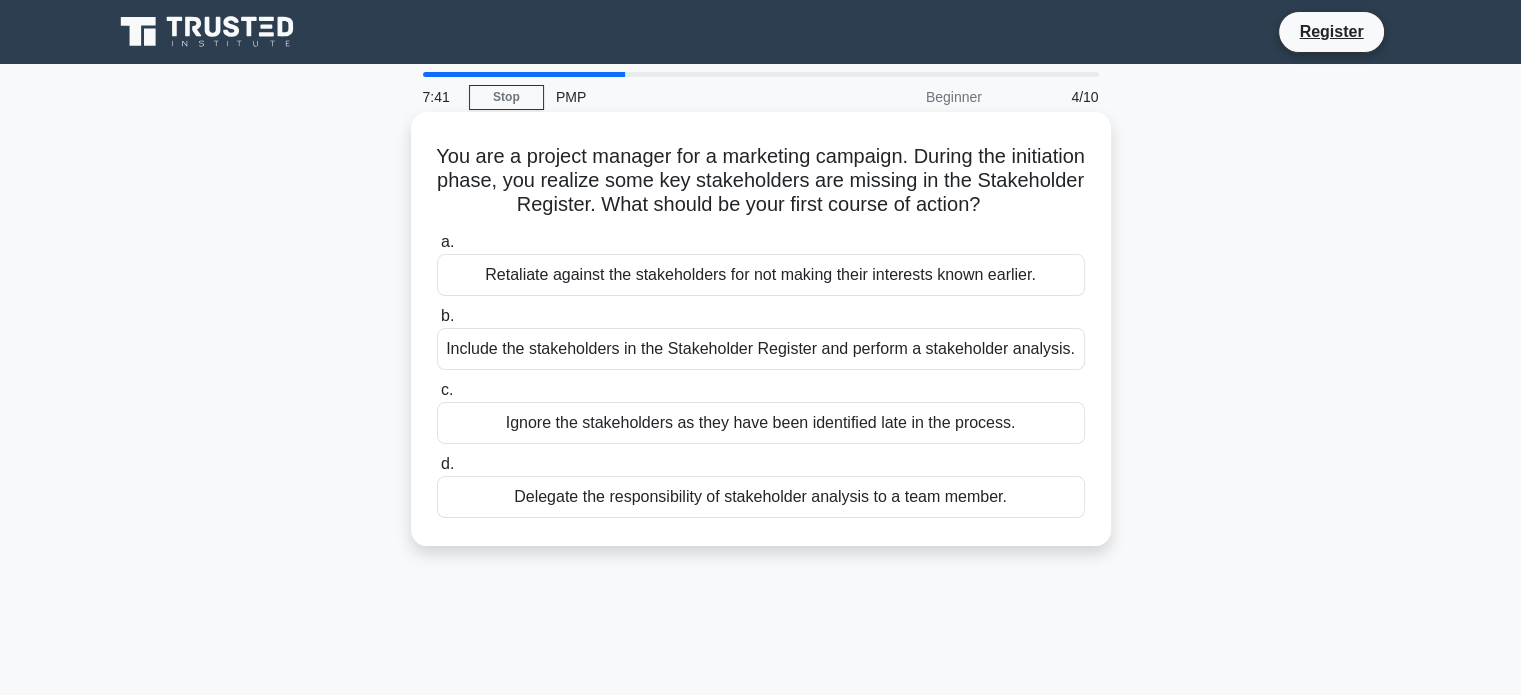 click on "Include the stakeholders in the Stakeholder Register and perform a stakeholder analysis." at bounding box center [761, 349] 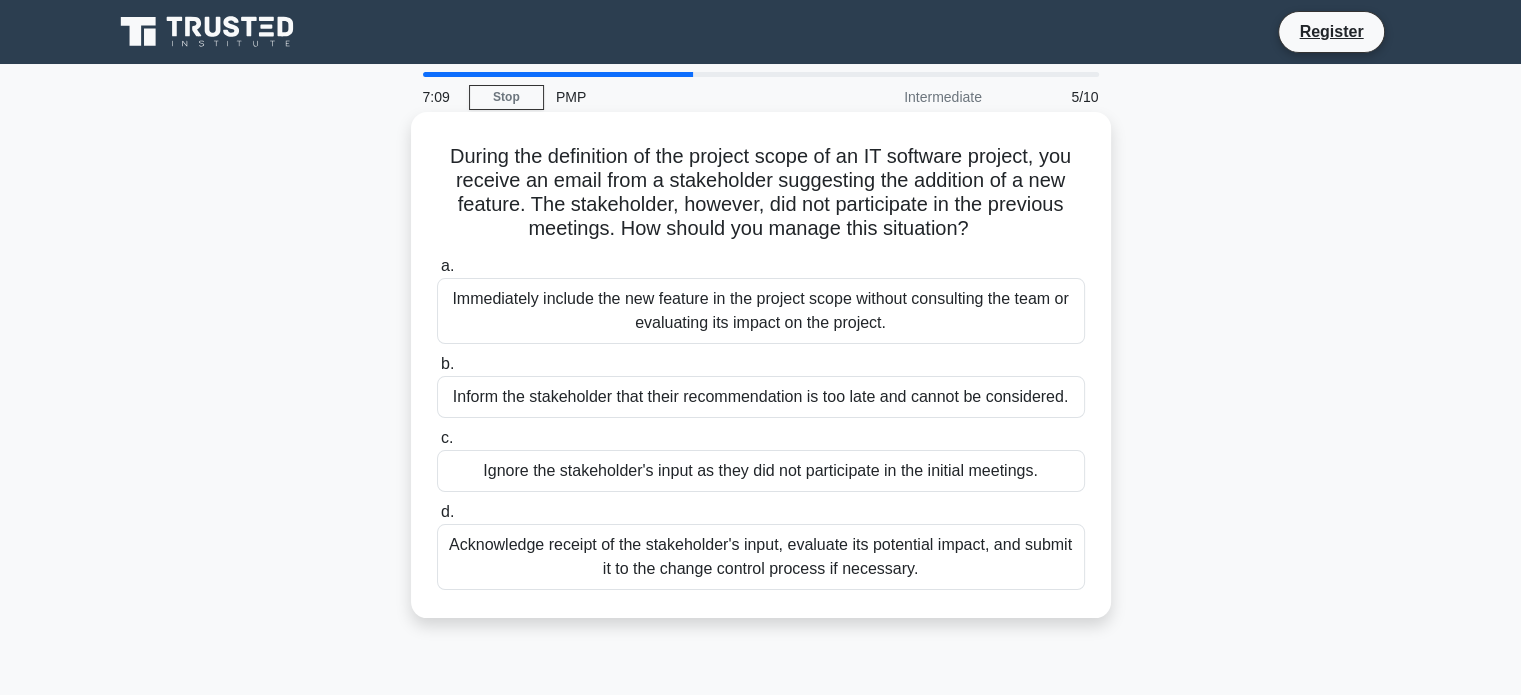 click on "Acknowledge receipt of the stakeholder's input, evaluate its potential impact, and submit it to the change control process if necessary." at bounding box center [761, 557] 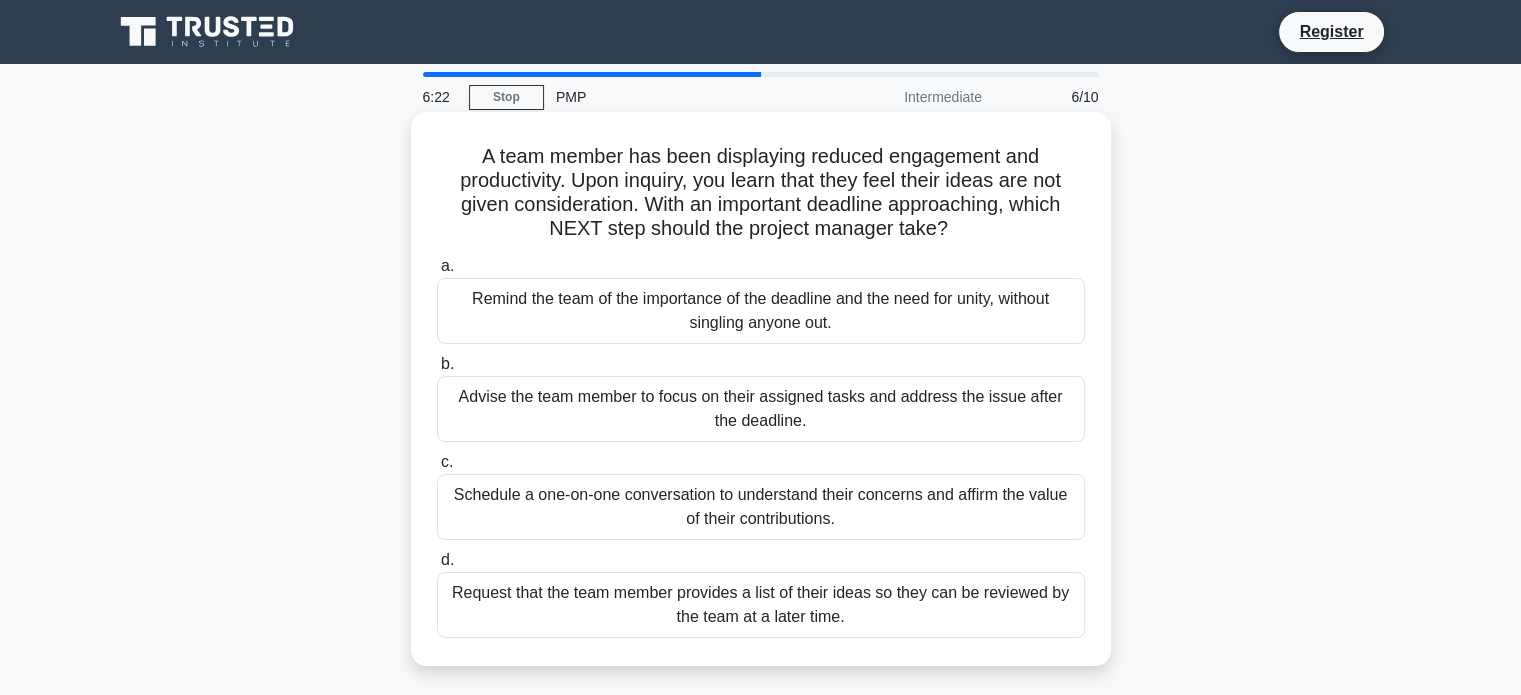 click on "Schedule a one-on-one conversation to understand their concerns and affirm the value of their contributions." at bounding box center [761, 507] 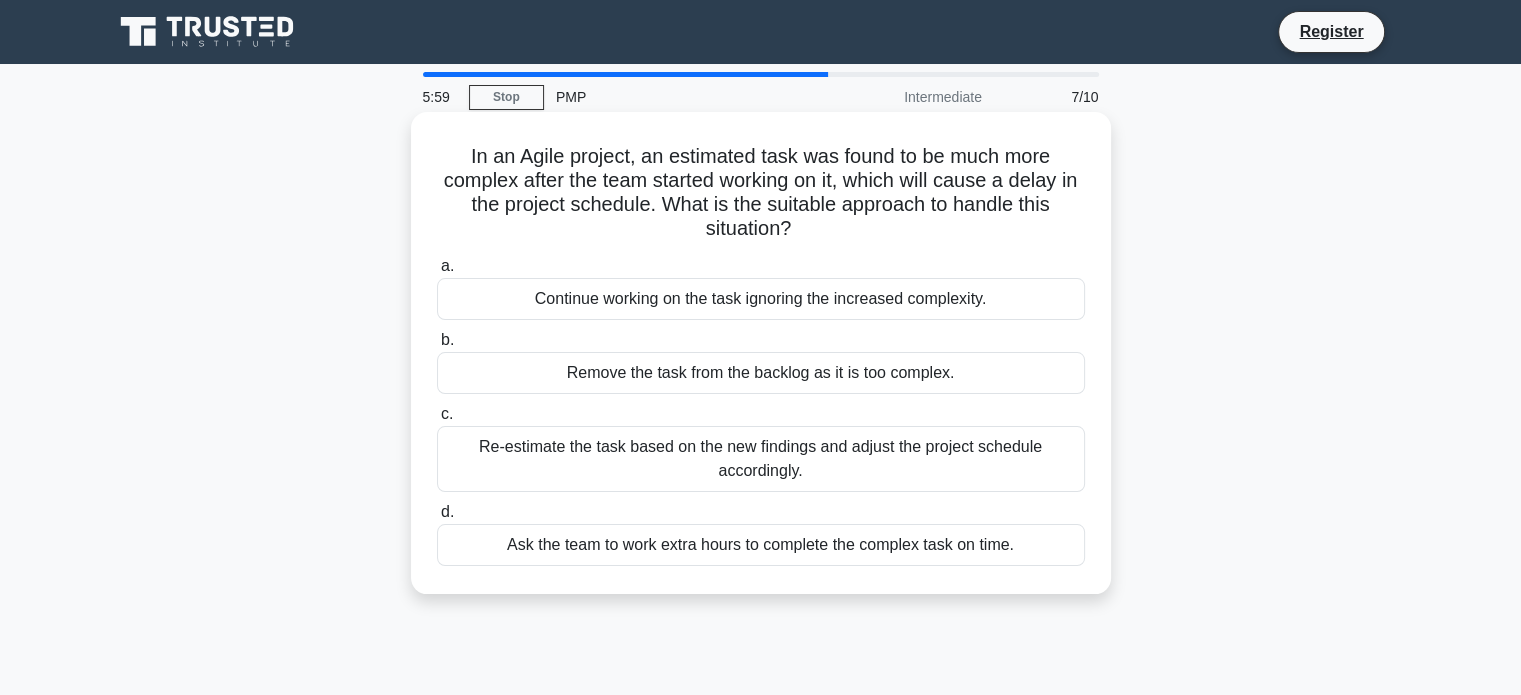 click on "Re-estimate the task based on the new findings and adjust the project schedule accordingly." at bounding box center (761, 459) 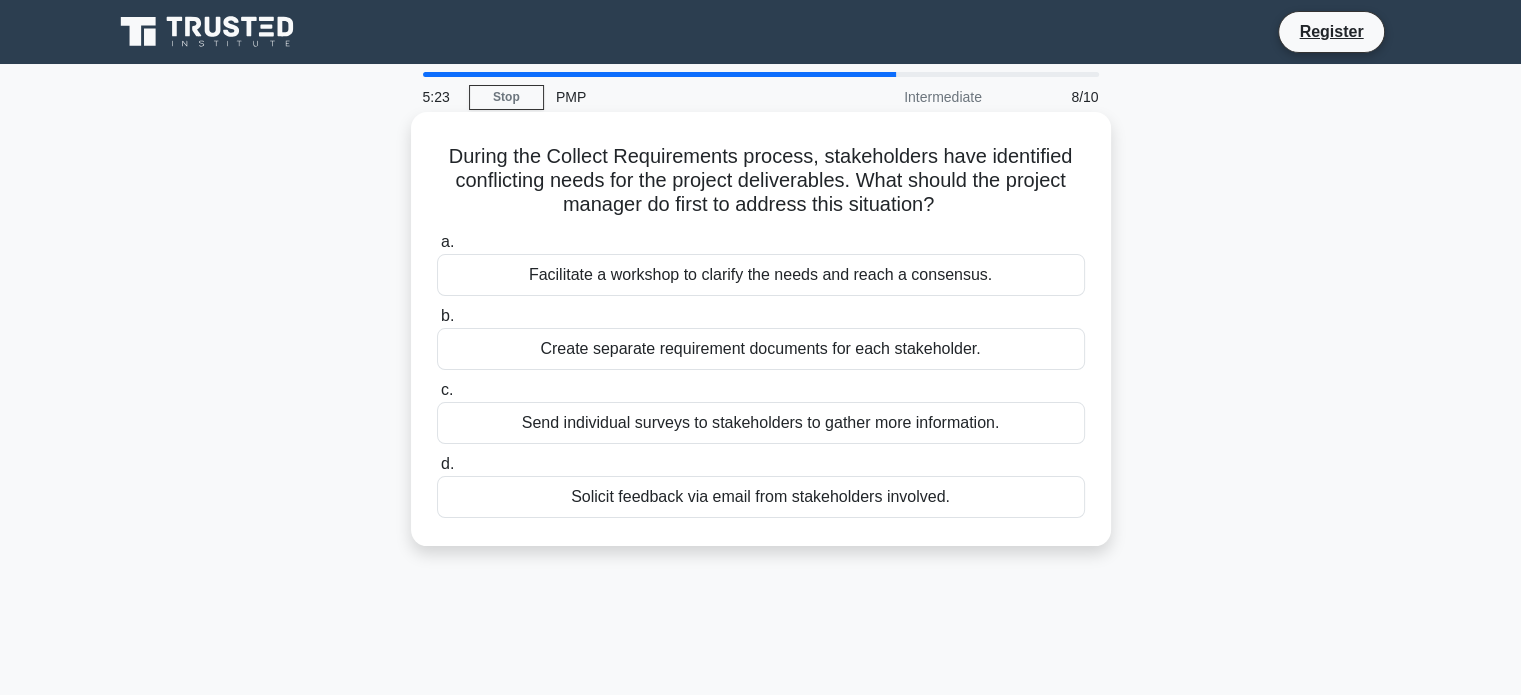 click on "Facilitate a workshop to clarify the needs and reach a consensus." at bounding box center [761, 275] 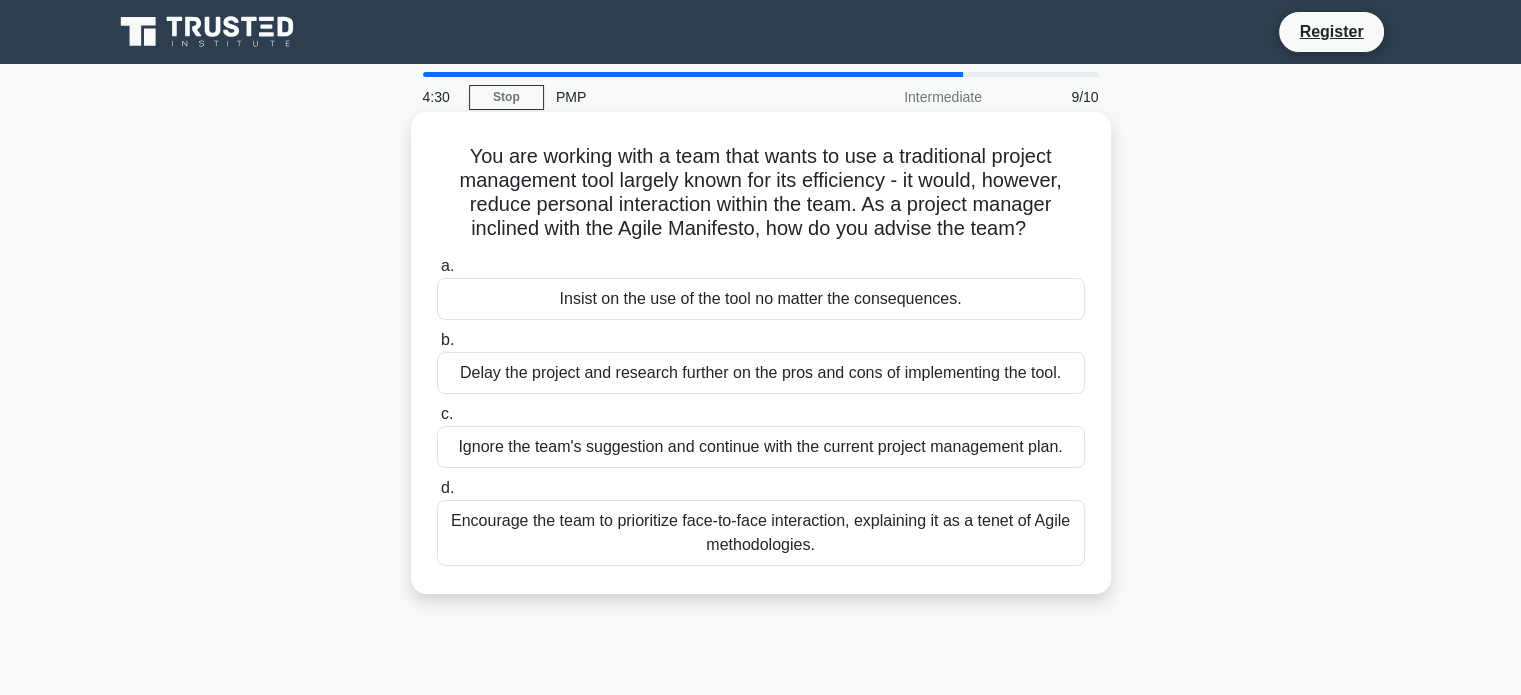 click on "Encourage the team to prioritize face-to-face interaction, explaining it as a tenet of Agile methodologies." at bounding box center (761, 533) 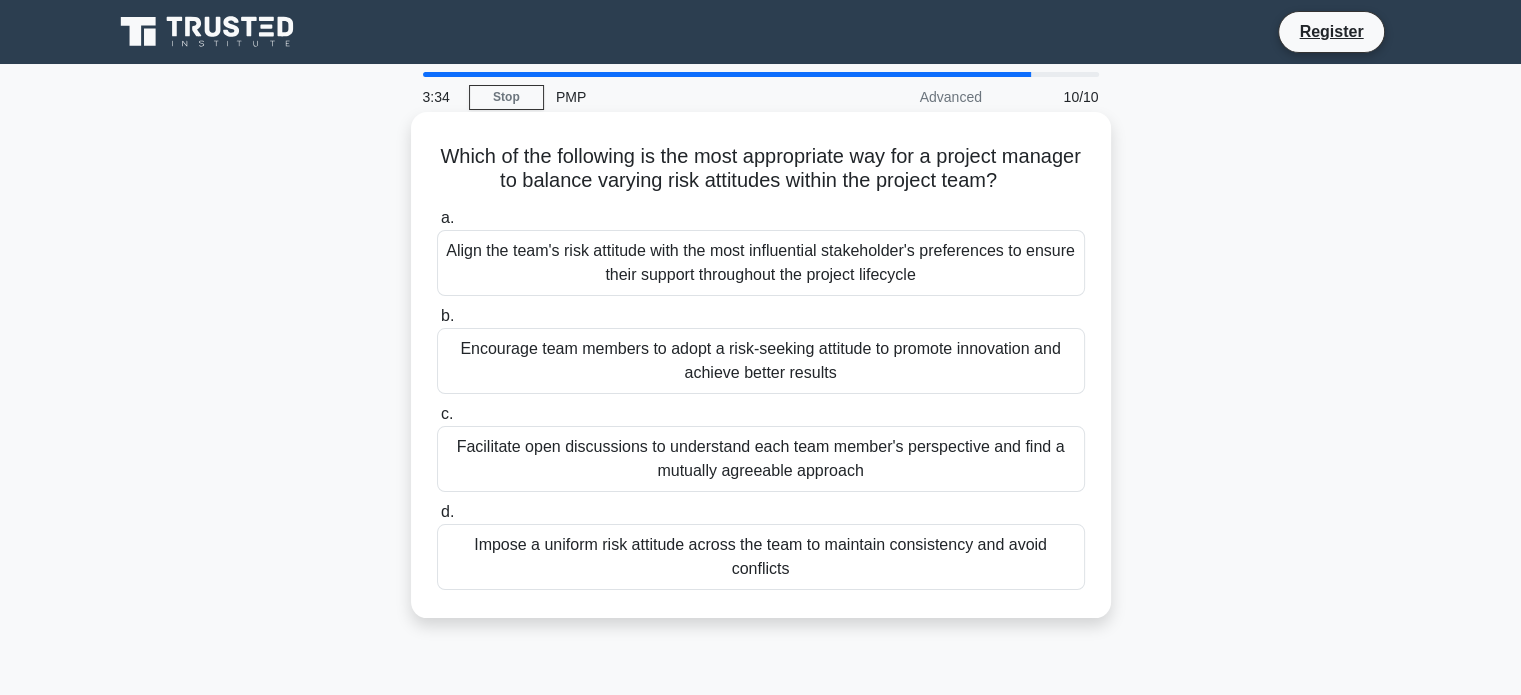 click on "Which of the following is the most appropriate way for a project manager to balance varying risk attitudes within the project team?
.spinner_0XTQ{transform-origin:center;animation:spinner_y6GP .75s linear infinite}@keyframes spinner_y6GP{100%{transform:rotate(360deg)}}" at bounding box center (761, 169) 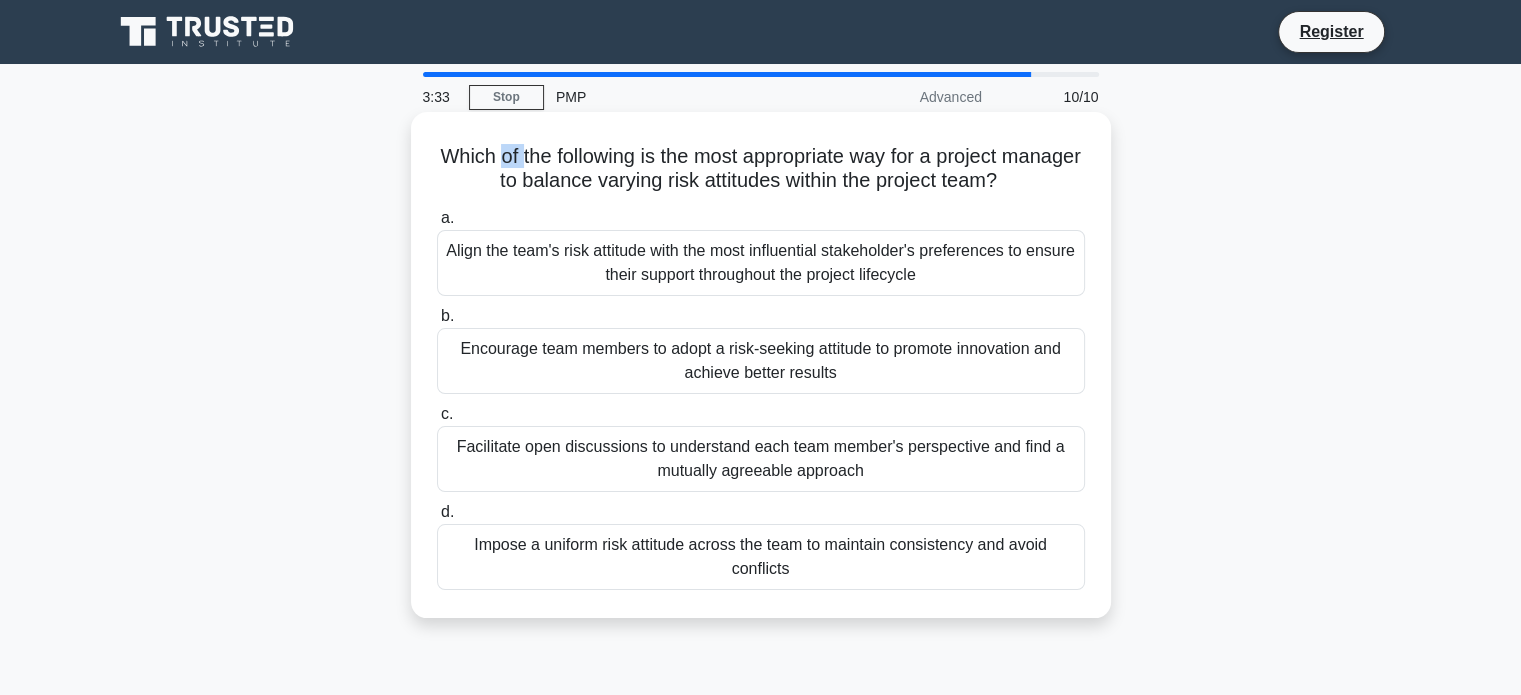click on "Which of the following is the most appropriate way for a project manager to balance varying risk attitudes within the project team?
.spinner_0XTQ{transform-origin:center;animation:spinner_y6GP .75s linear infinite}@keyframes spinner_y6GP{100%{transform:rotate(360deg)}}" at bounding box center [761, 169] 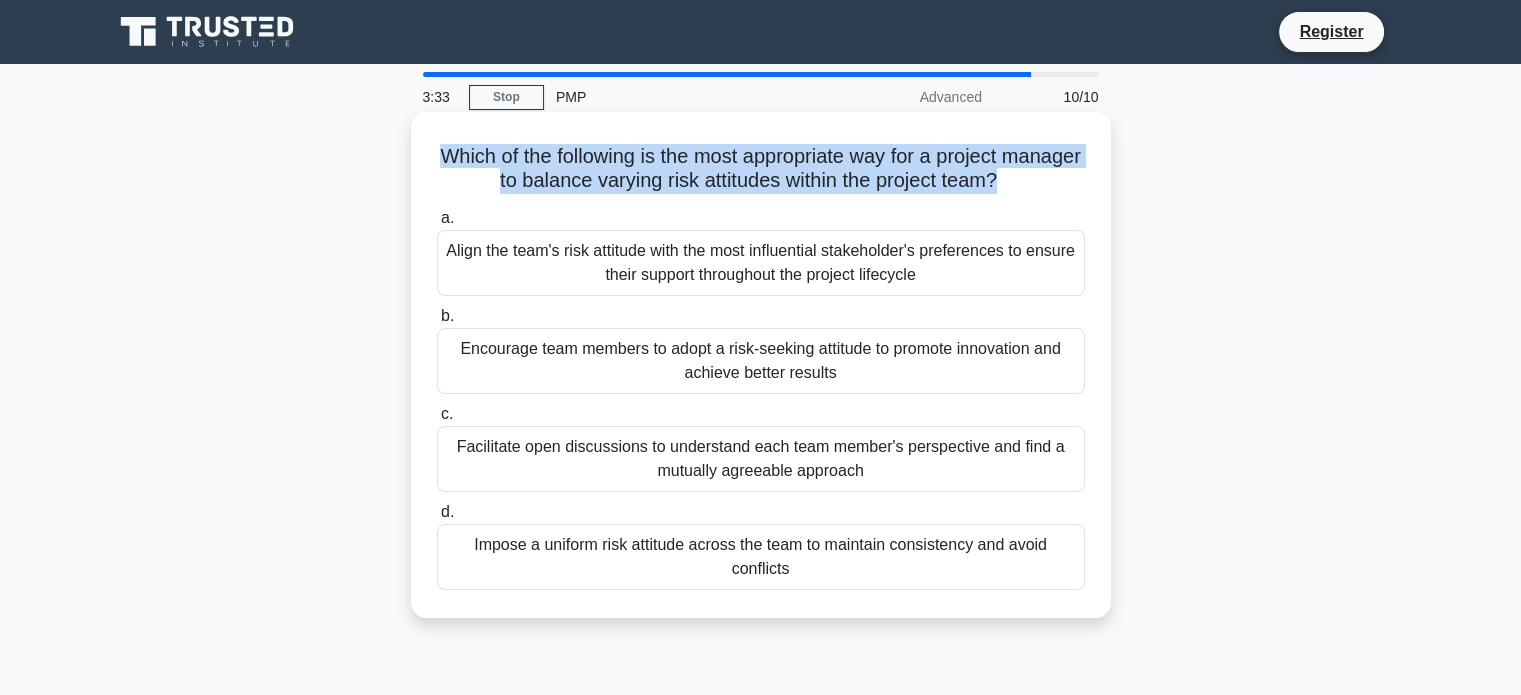 click on "Which of the following is the most appropriate way for a project manager to balance varying risk attitudes within the project team?
.spinner_0XTQ{transform-origin:center;animation:spinner_y6GP .75s linear infinite}@keyframes spinner_y6GP{100%{transform:rotate(360deg)}}" at bounding box center (761, 169) 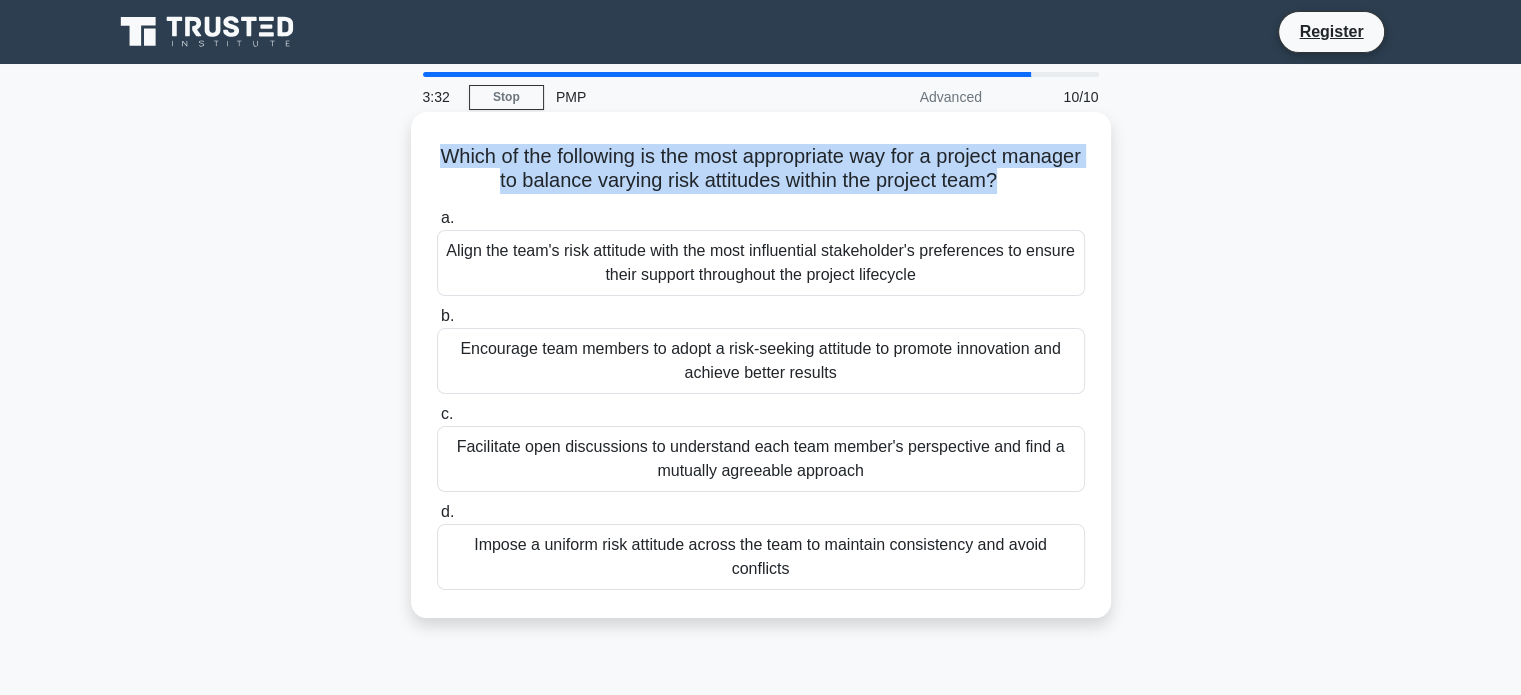 copy on "Which of the following is the most appropriate way for a project manager to balance varying risk attitudes within the project team?
.spinner_0XTQ{transform-origin:center;animation:spinner_y6GP .75s linear infinite}@keyframes spinner_y6GP{100%{transform:rotate(360deg)}}" 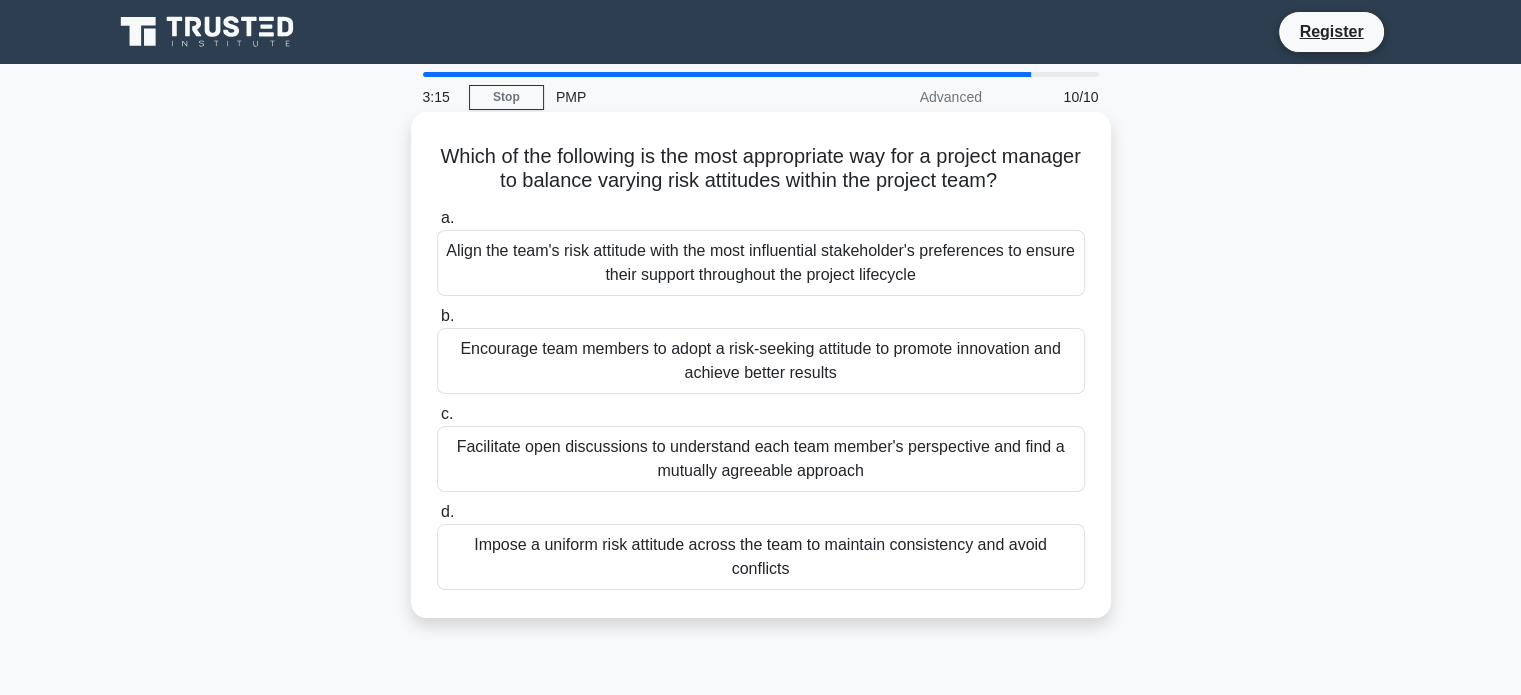 click on "Facilitate open discussions to understand each team member's perspective and find a mutually agreeable approach" at bounding box center [761, 459] 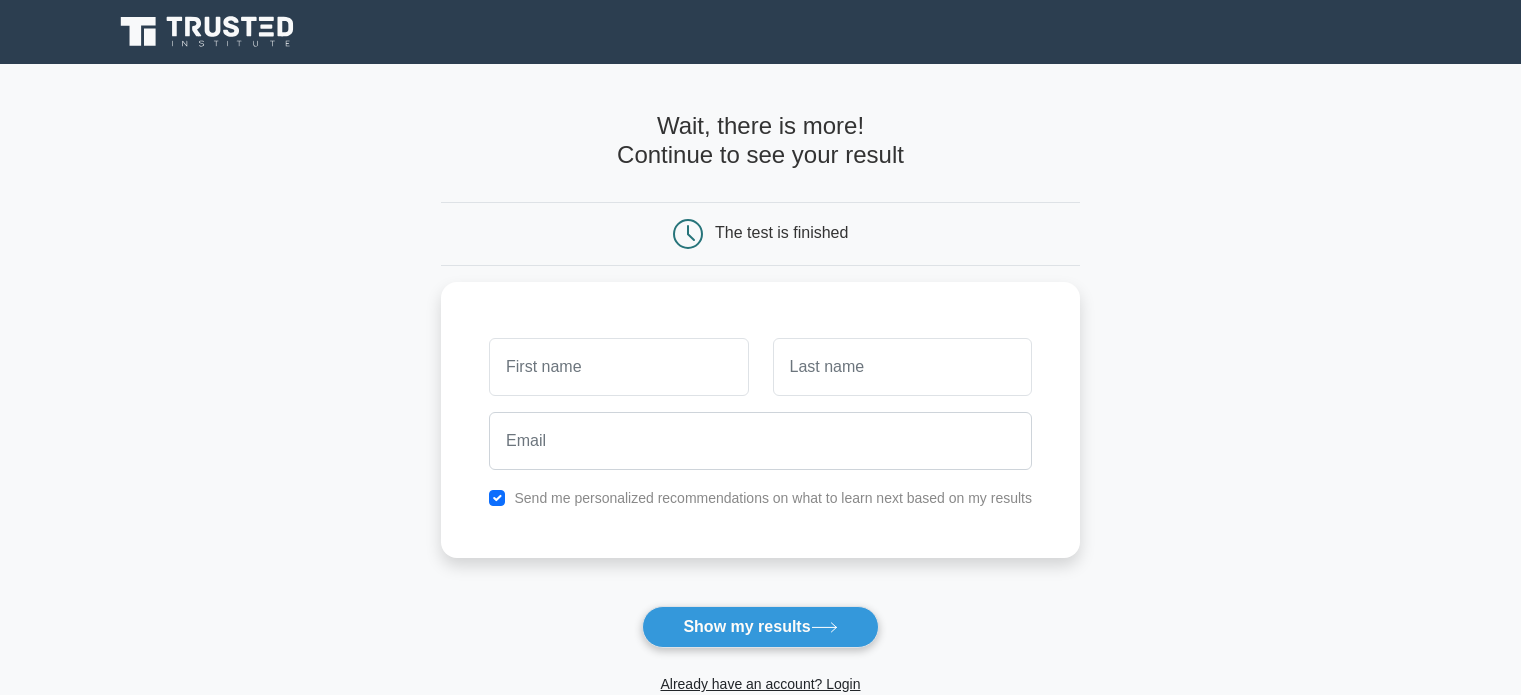 scroll, scrollTop: 0, scrollLeft: 0, axis: both 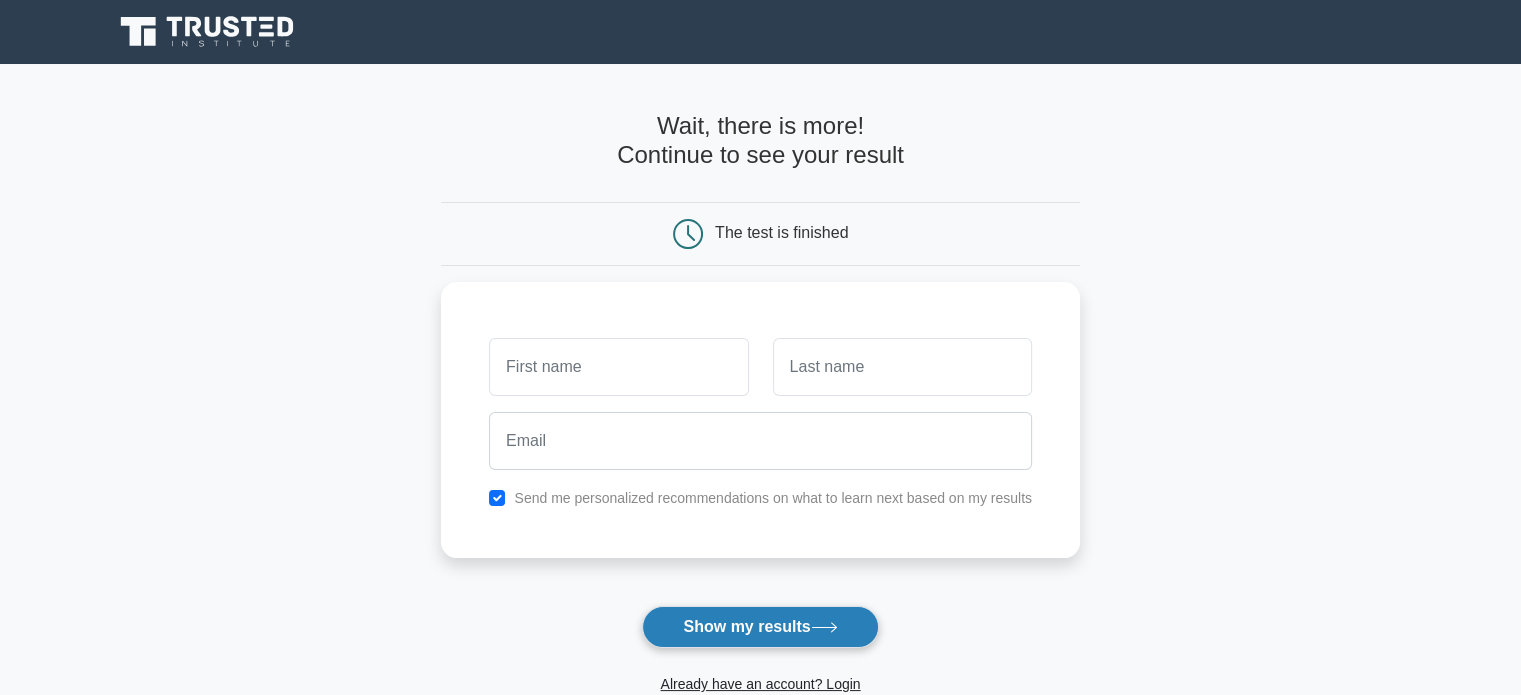 click on "Show my results" at bounding box center (760, 627) 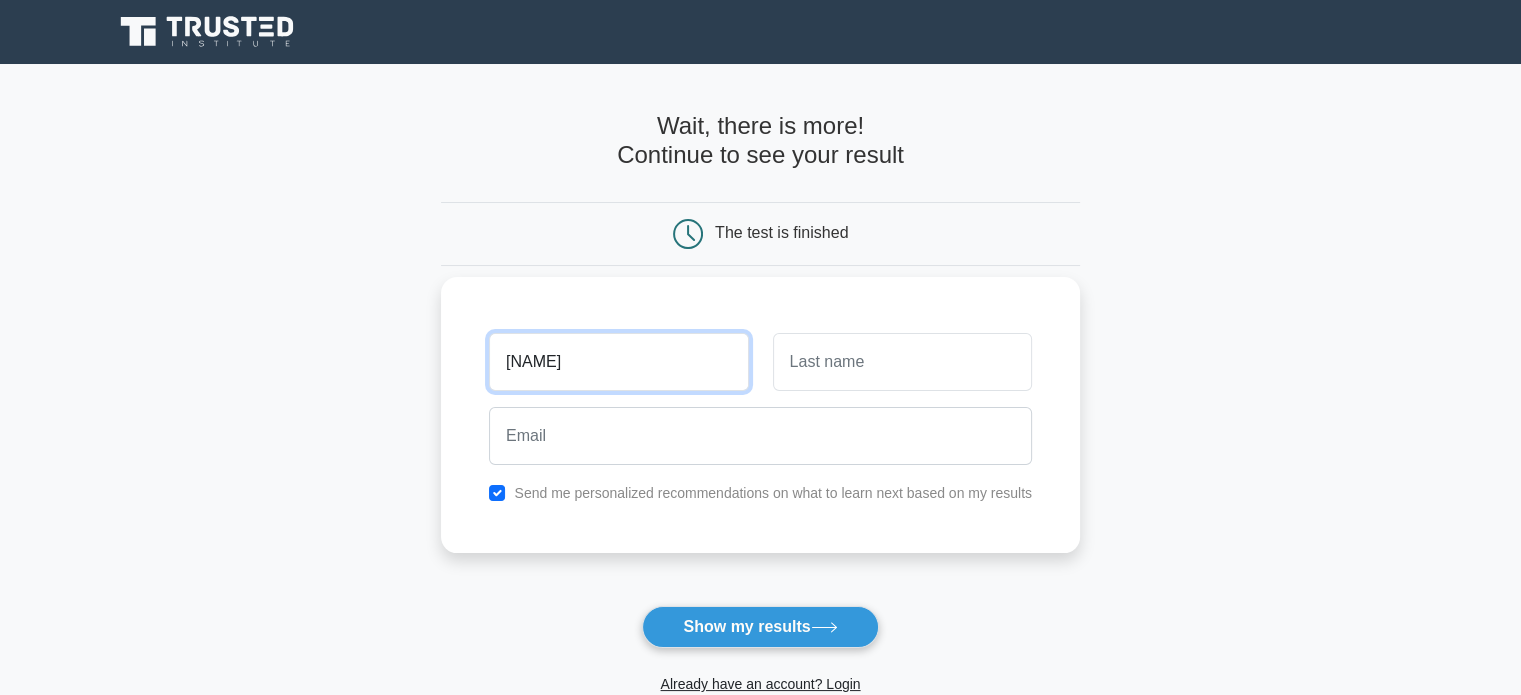 type on "jf" 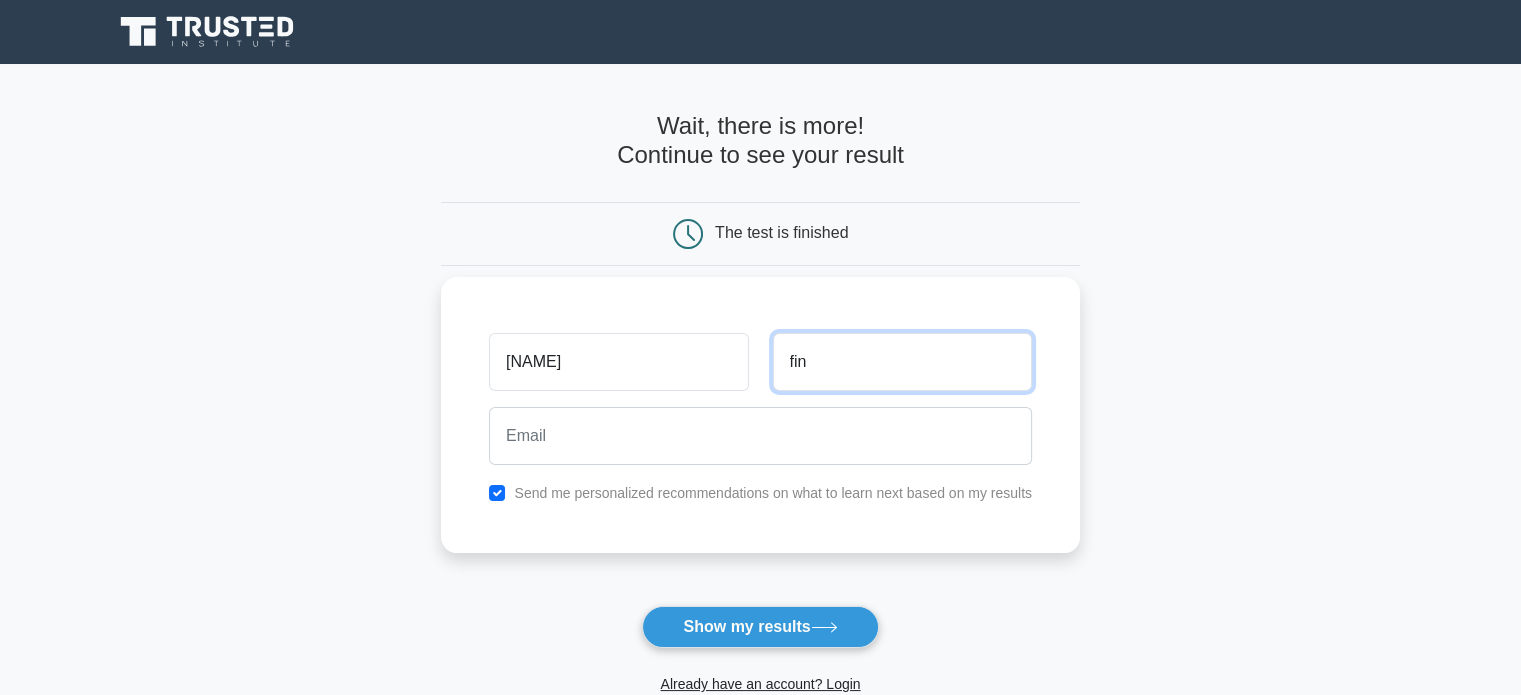 type on "fin" 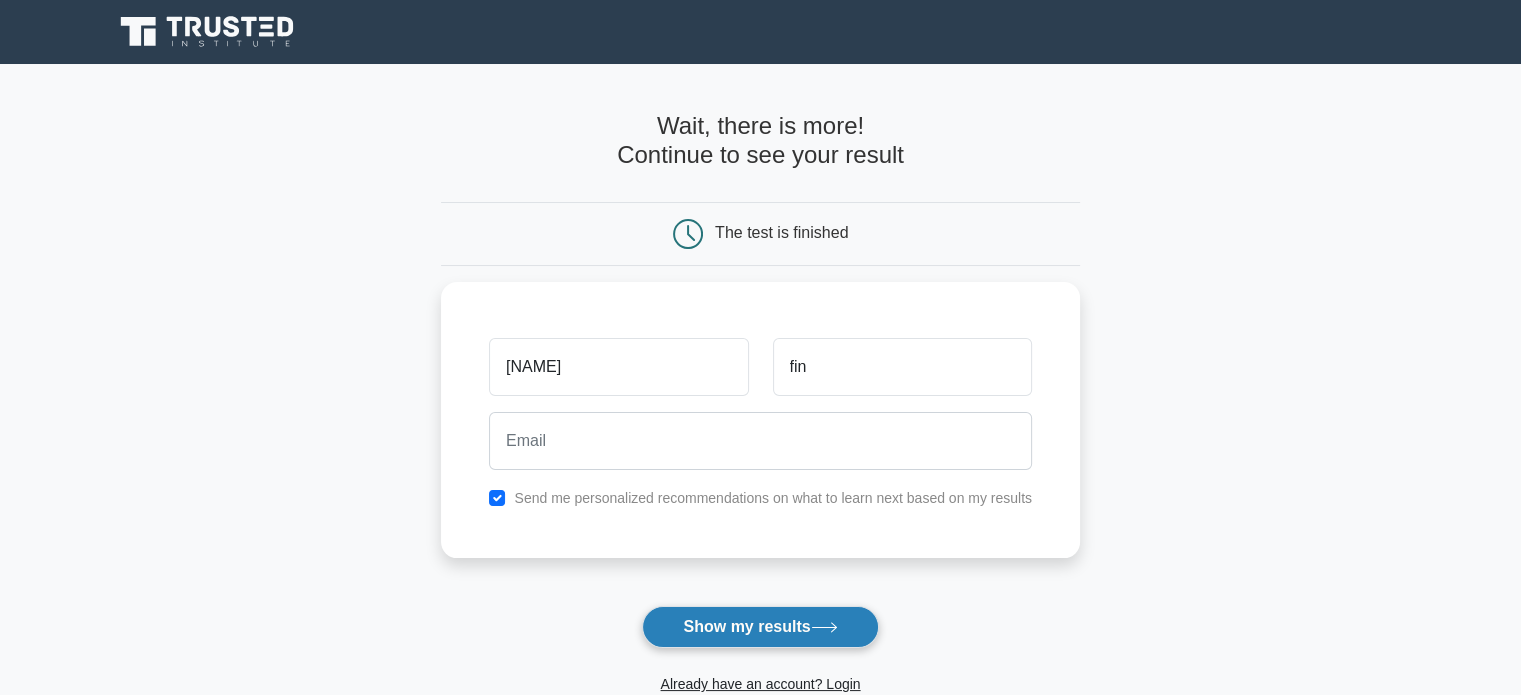 click on "Show my results" at bounding box center [760, 627] 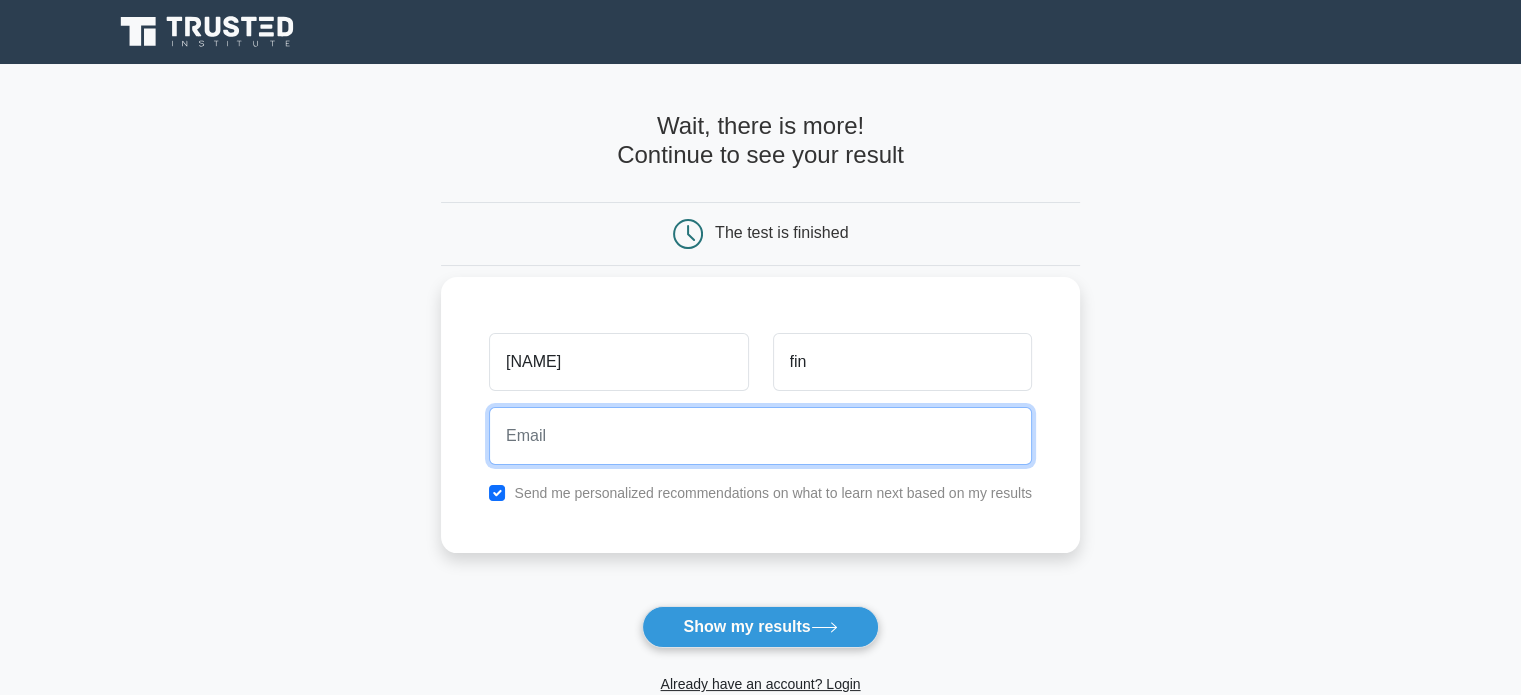 click at bounding box center (760, 436) 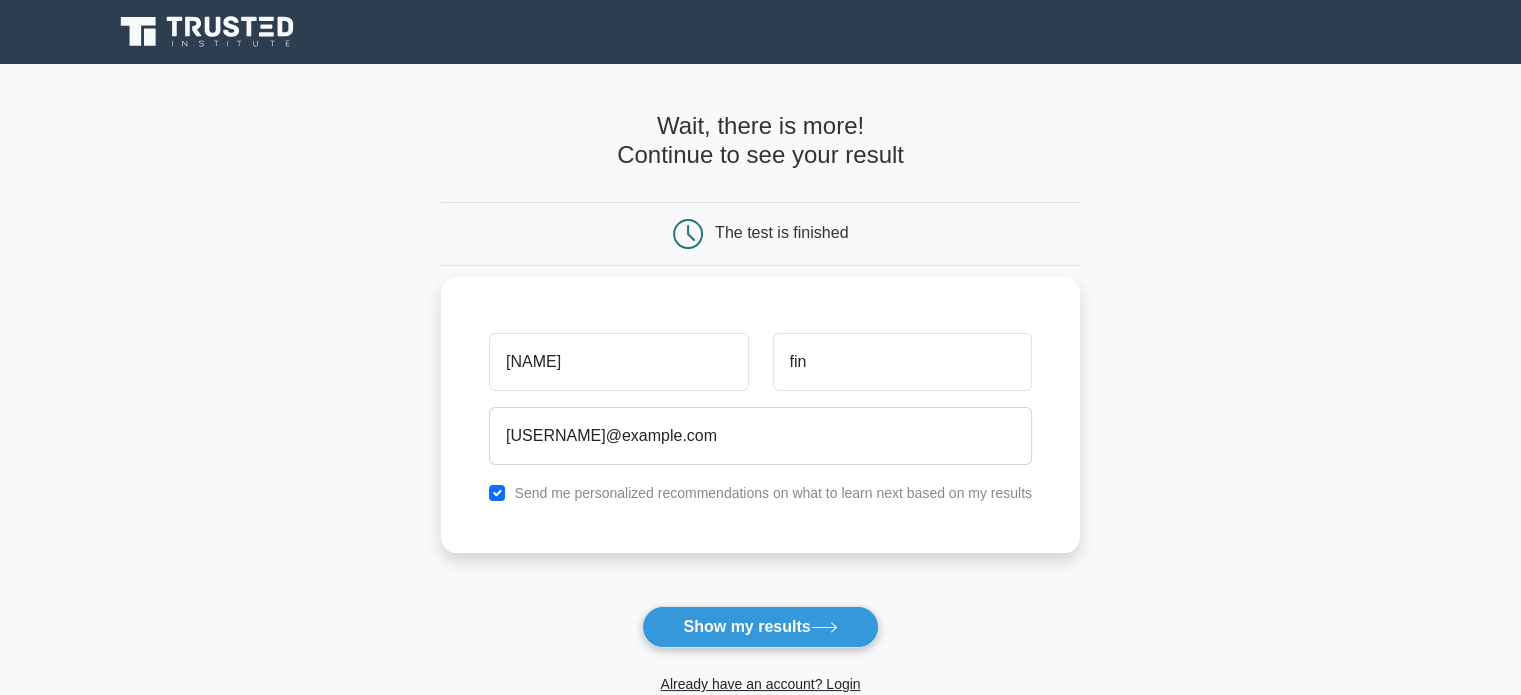 click on "Send me personalized recommendations on what to learn next based on my results" at bounding box center (773, 493) 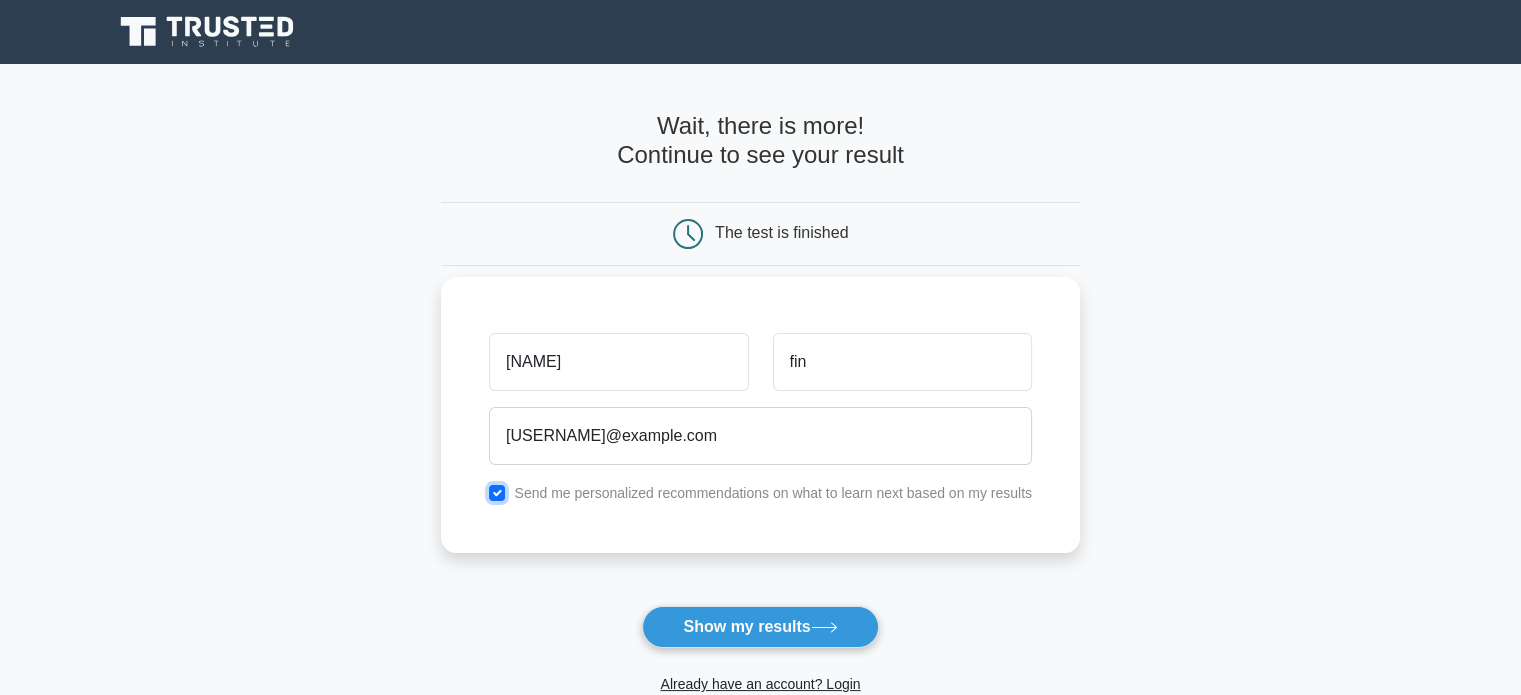 click at bounding box center [497, 493] 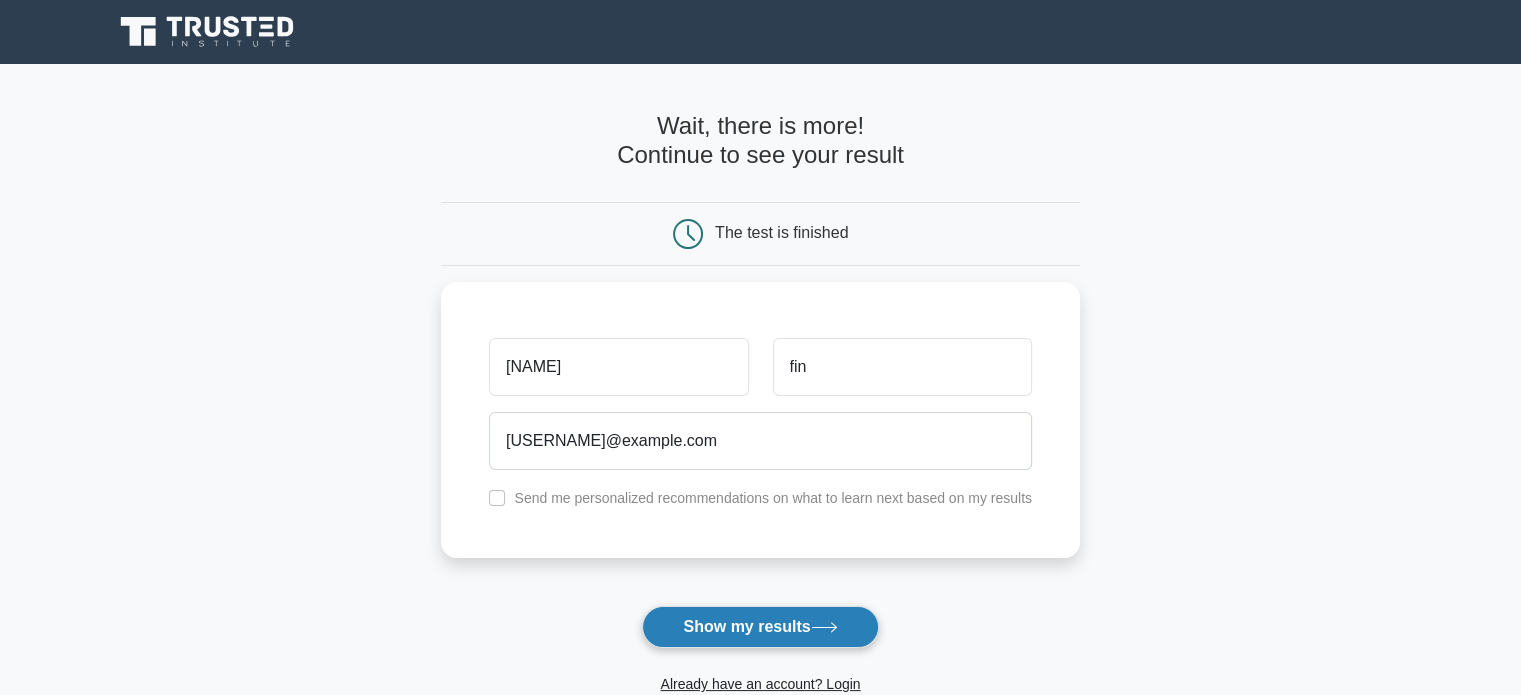 click on "Show my results" at bounding box center (760, 627) 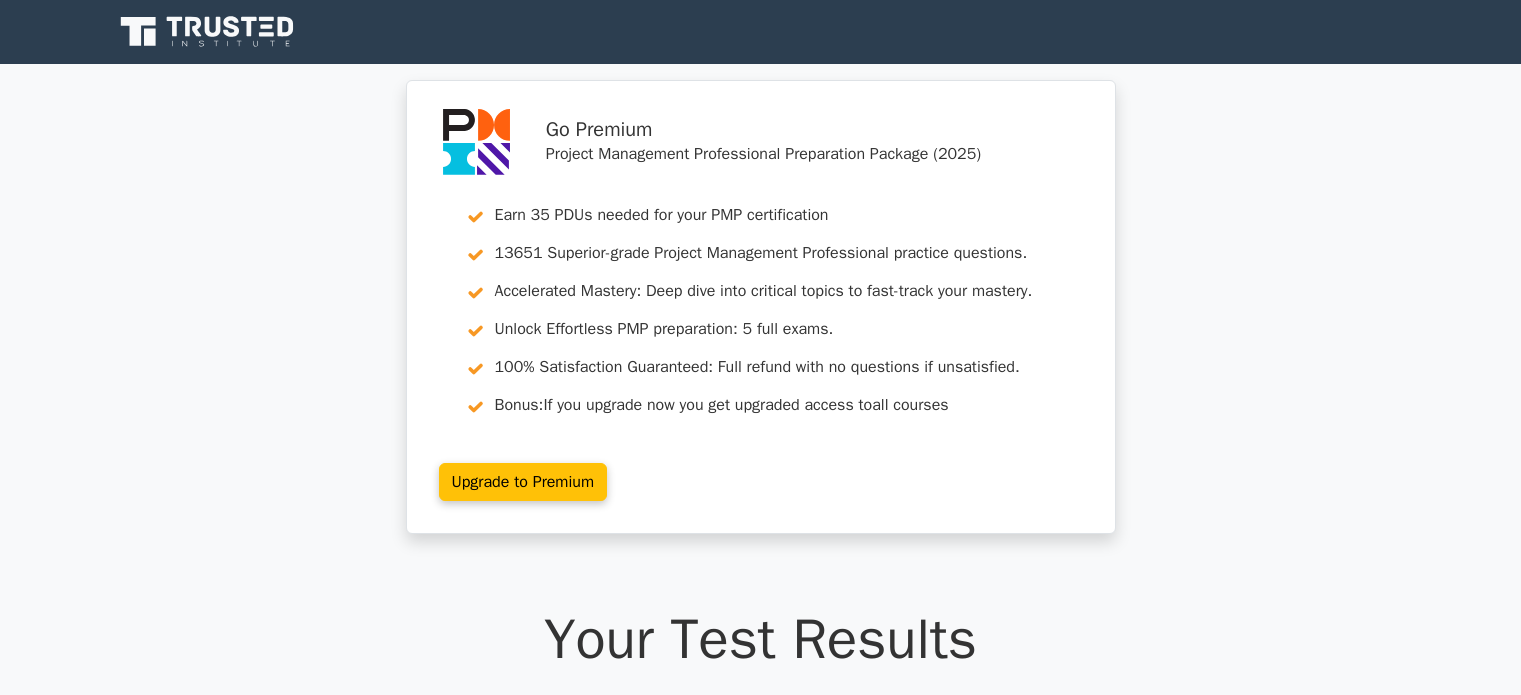 scroll, scrollTop: 0, scrollLeft: 0, axis: both 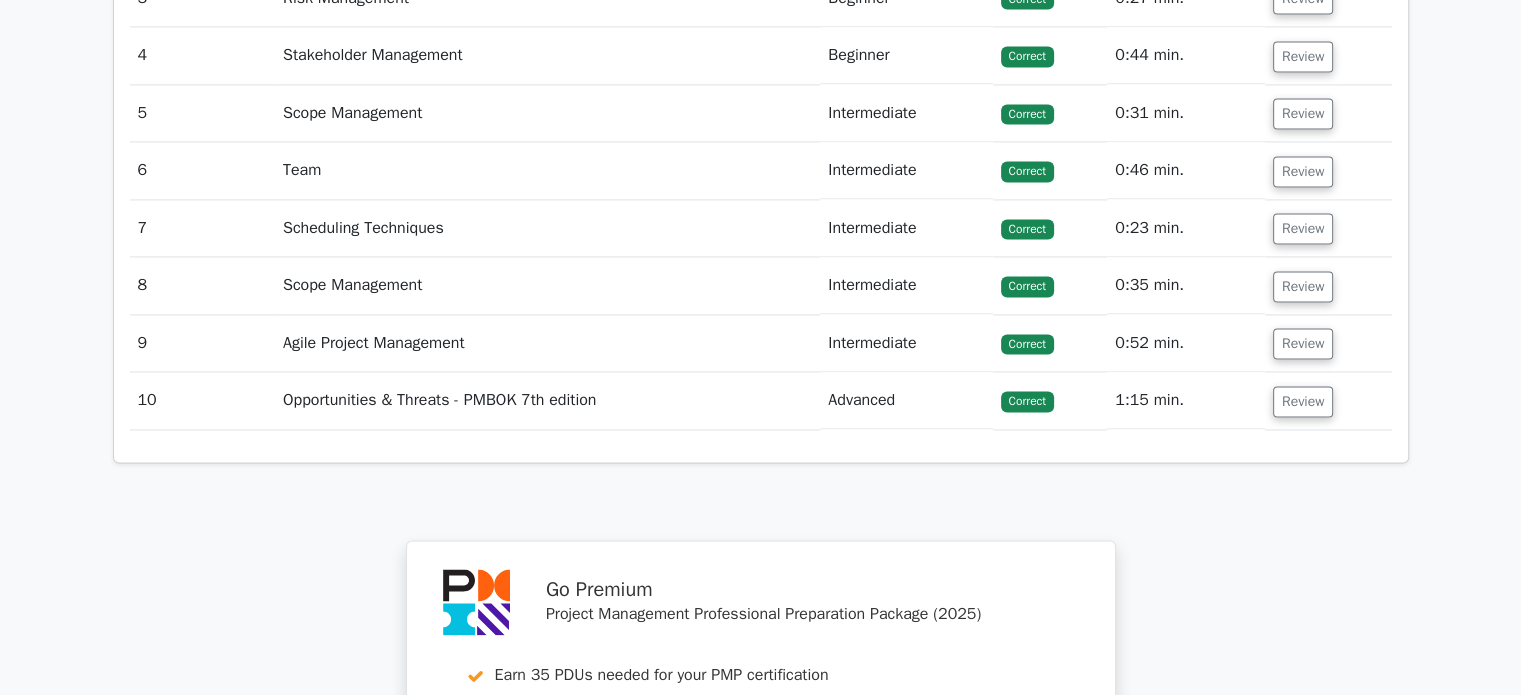 click on "1:15 min." at bounding box center (1186, 400) 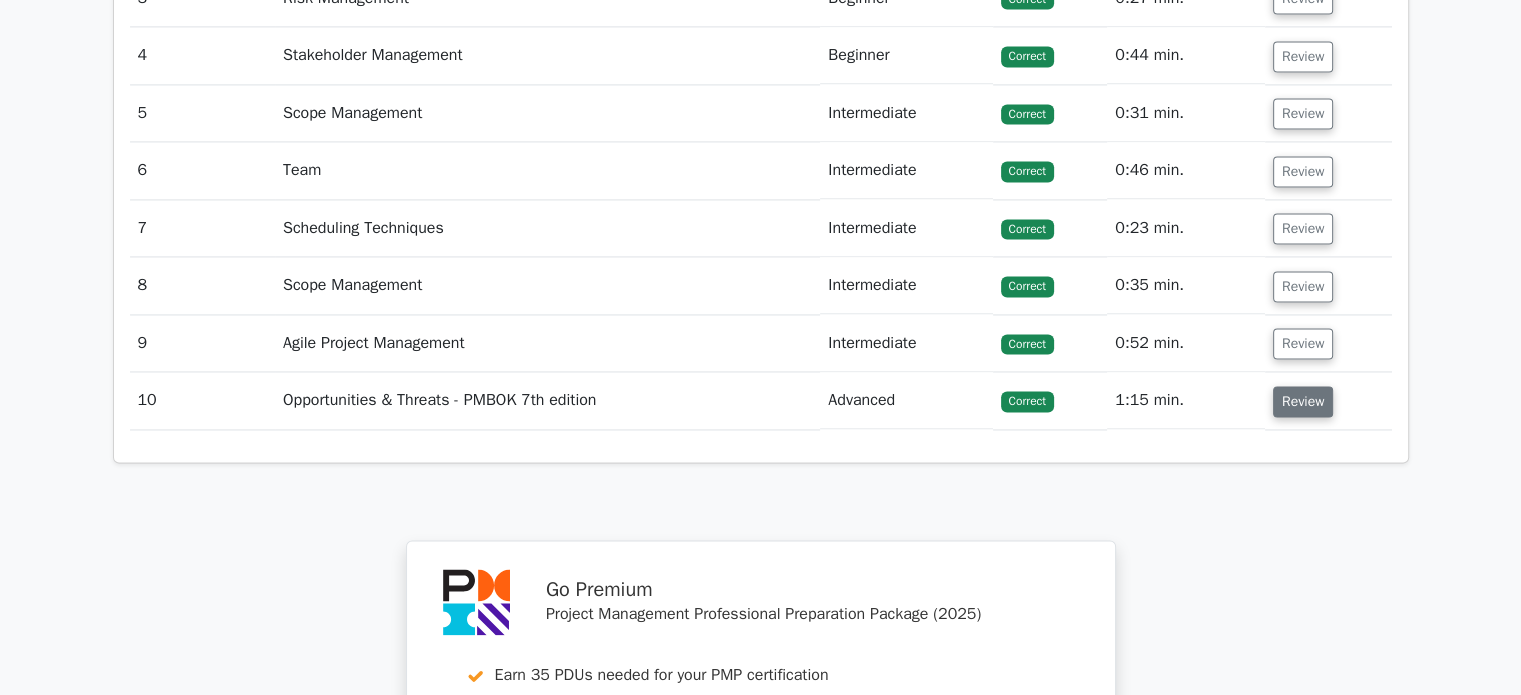 click on "Review" at bounding box center [1303, 401] 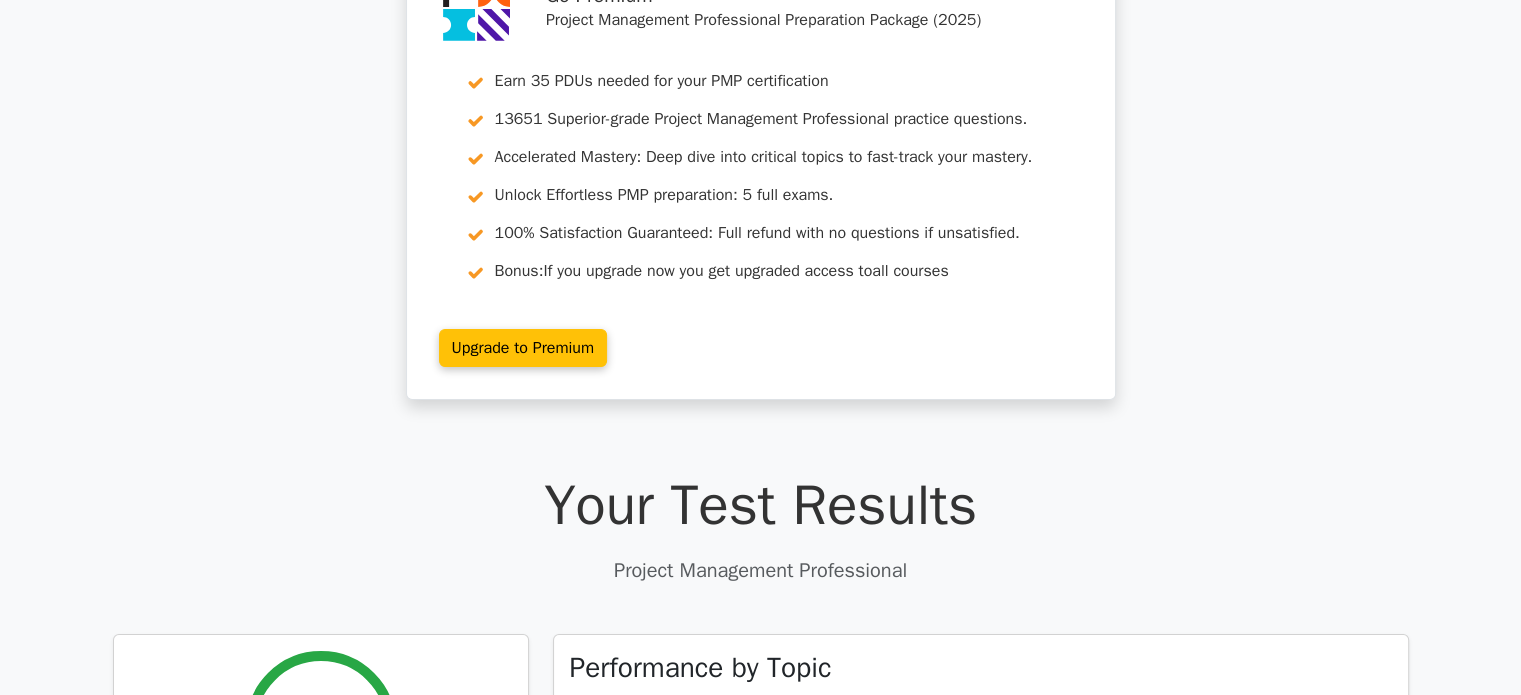 scroll, scrollTop: 0, scrollLeft: 0, axis: both 